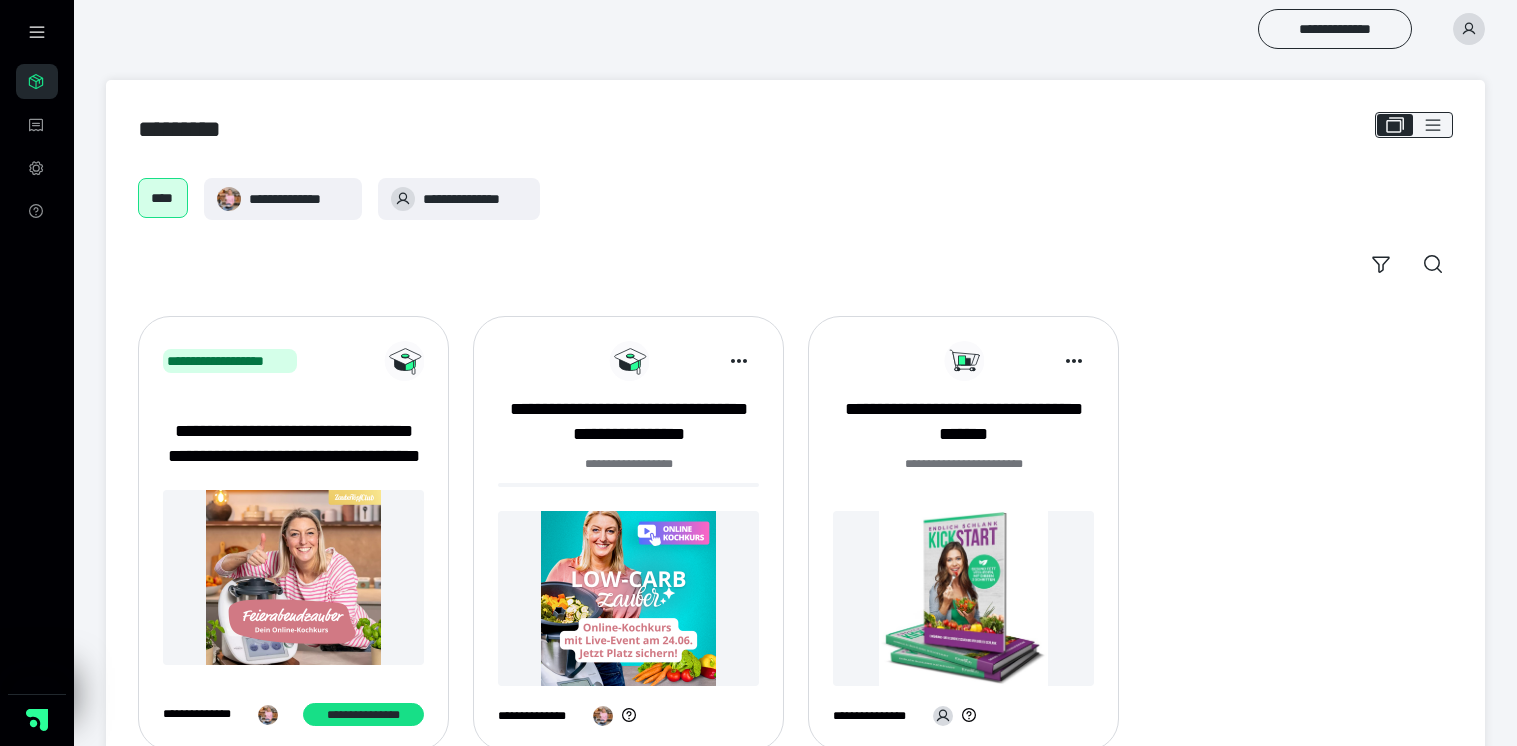 scroll, scrollTop: 60, scrollLeft: 0, axis: vertical 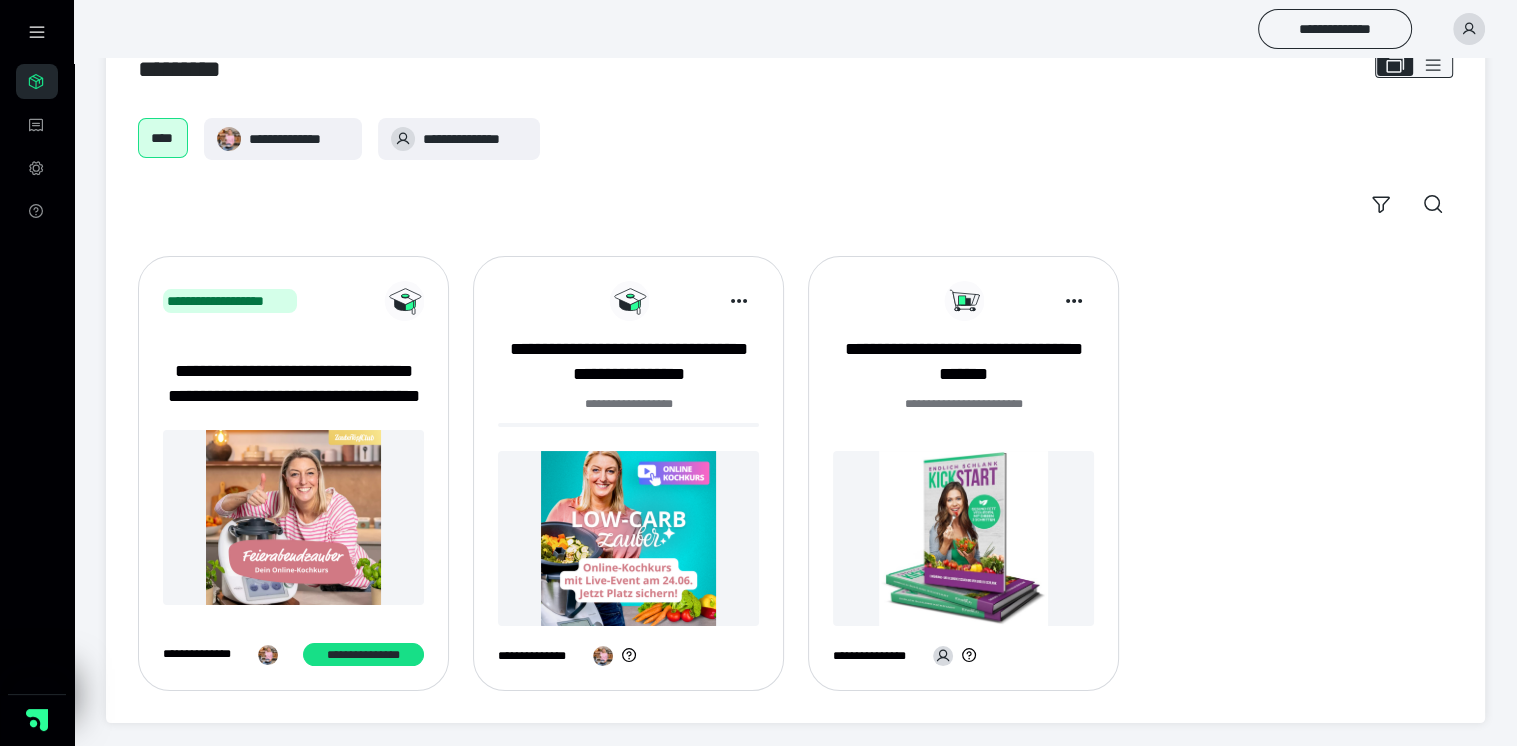 click at bounding box center (293, 517) 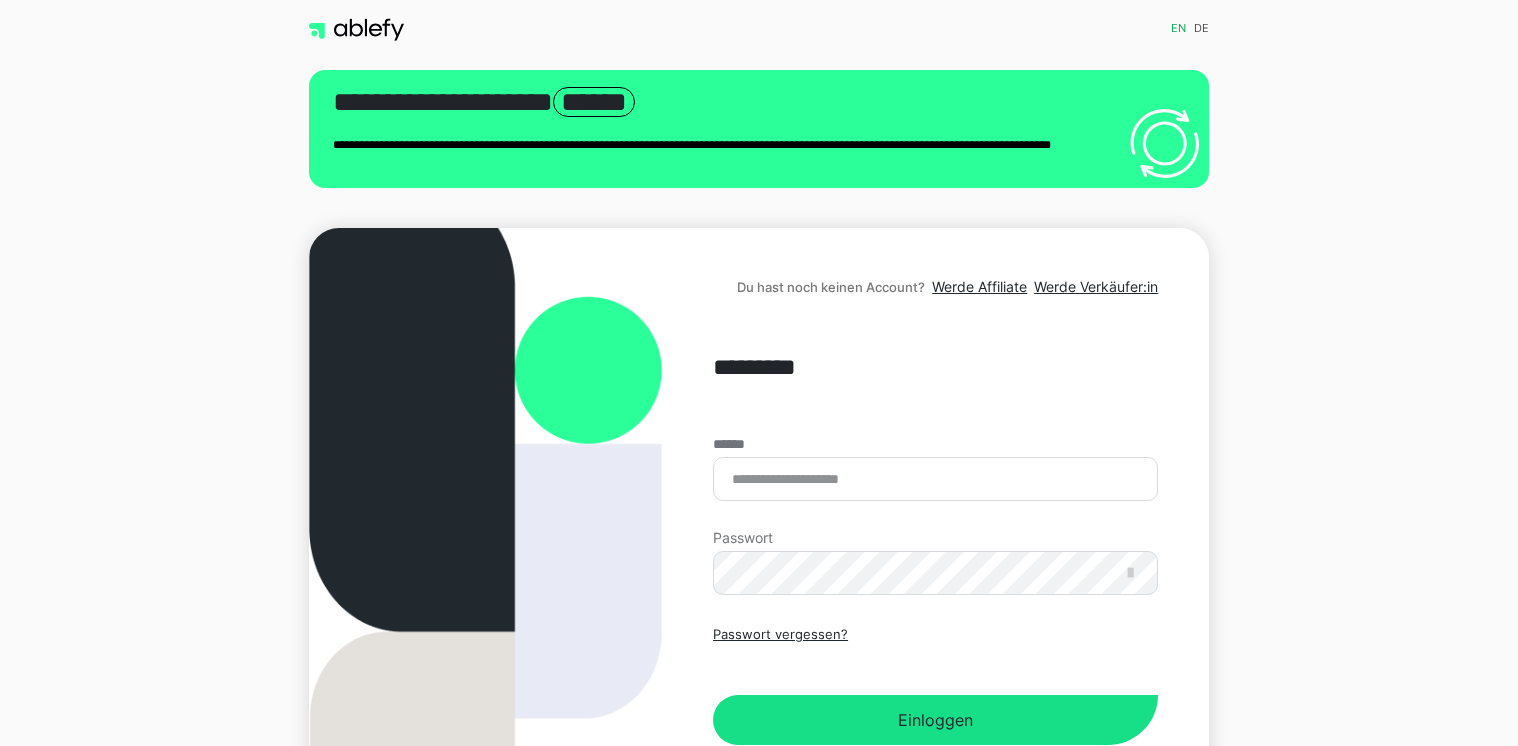 scroll, scrollTop: 0, scrollLeft: 0, axis: both 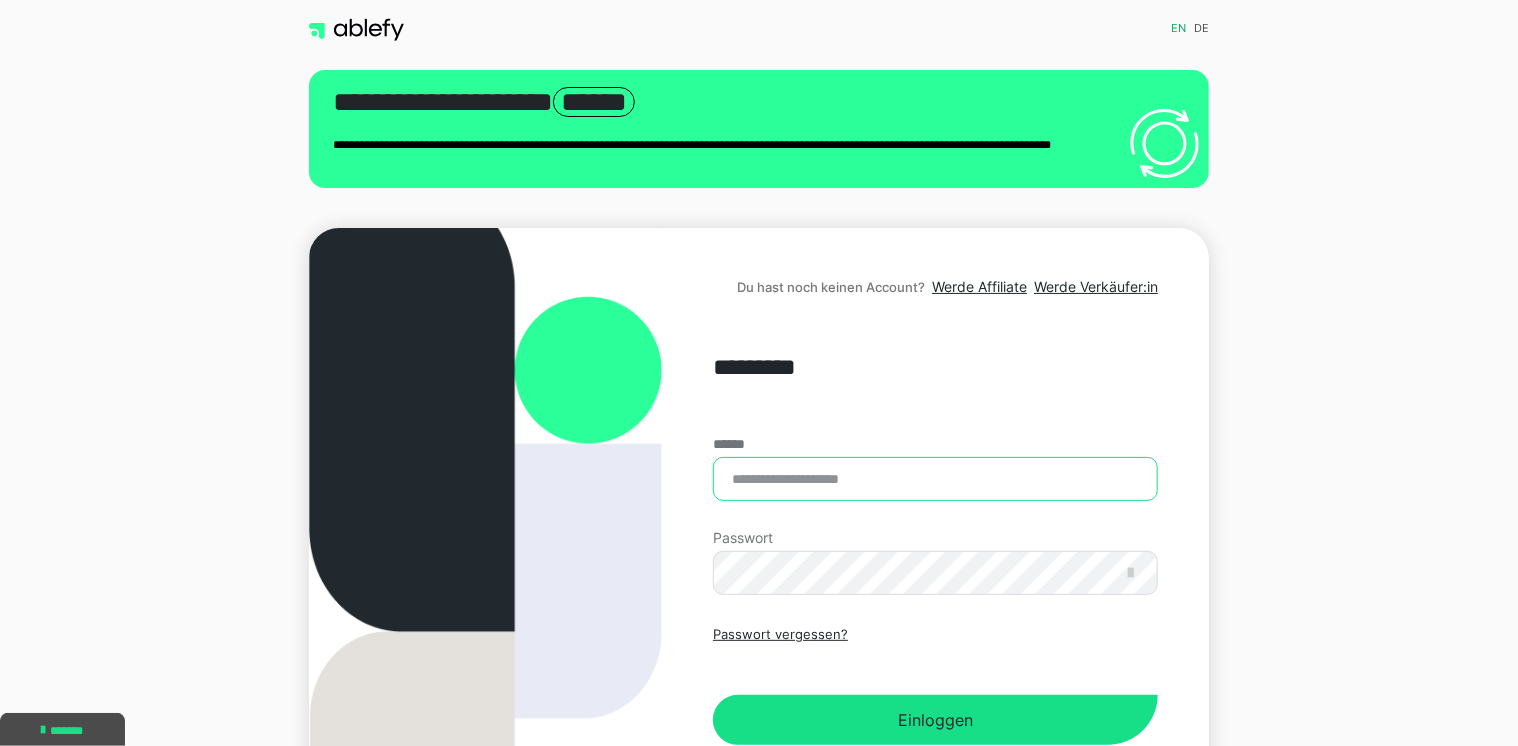 click on "******" at bounding box center [935, 479] 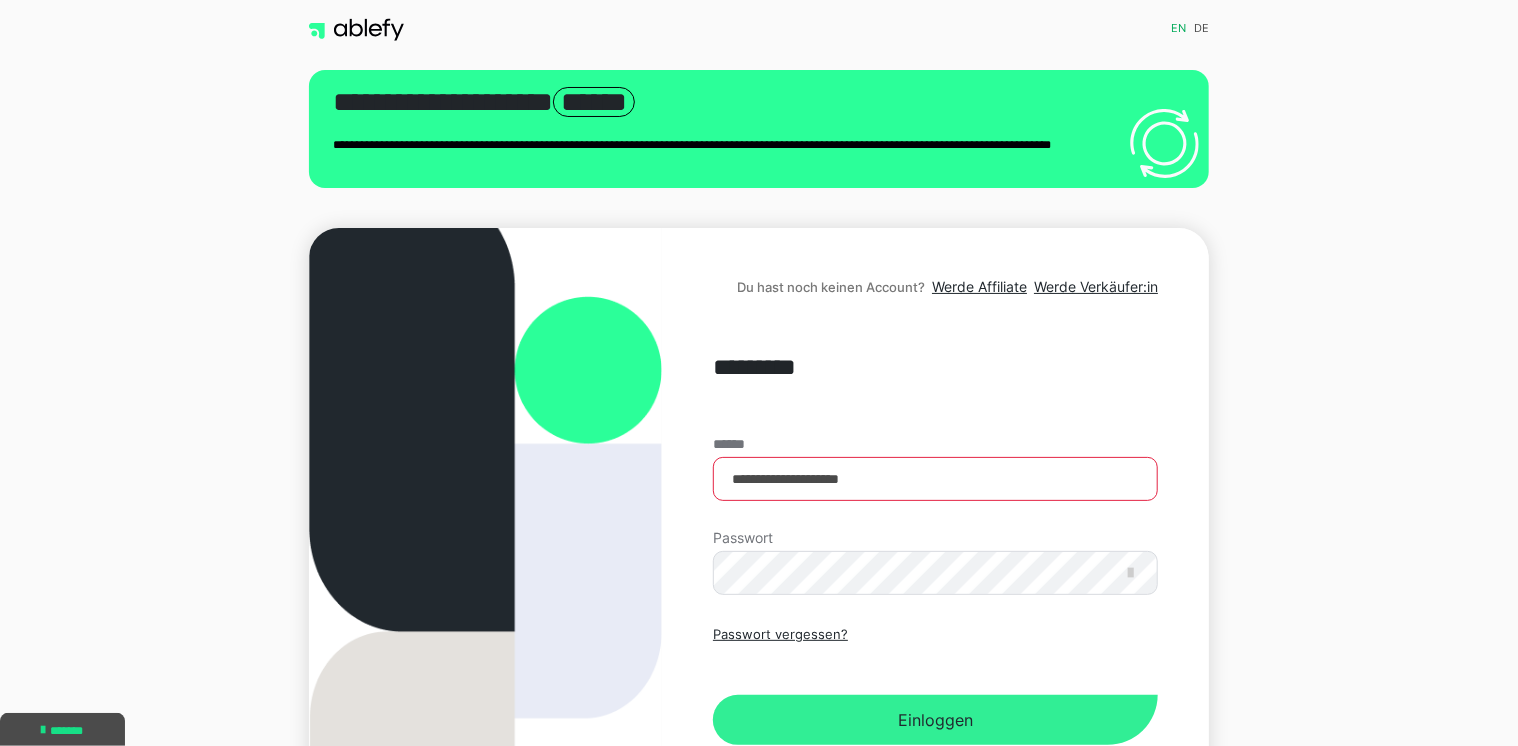 click on "Einloggen" at bounding box center [935, 720] 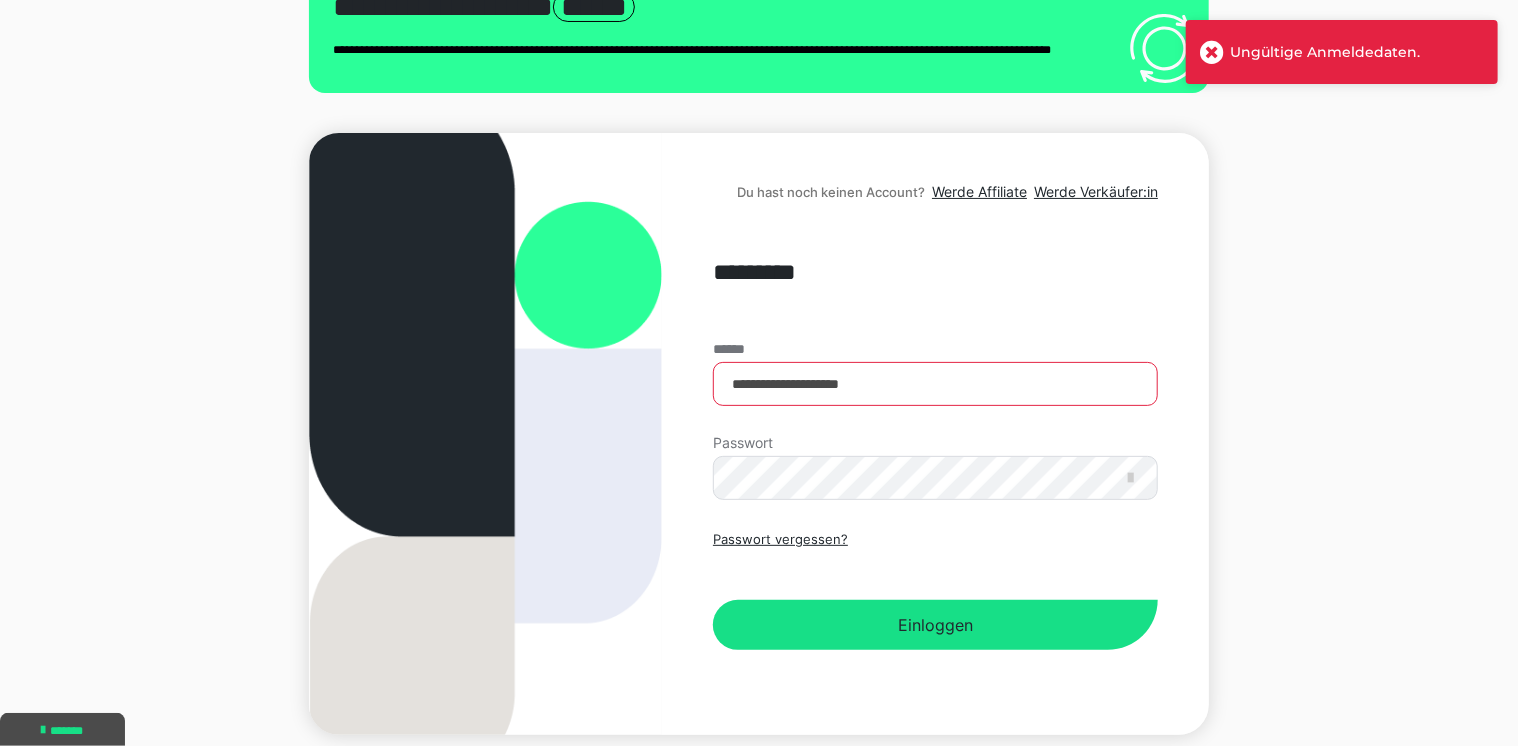 scroll, scrollTop: 171, scrollLeft: 0, axis: vertical 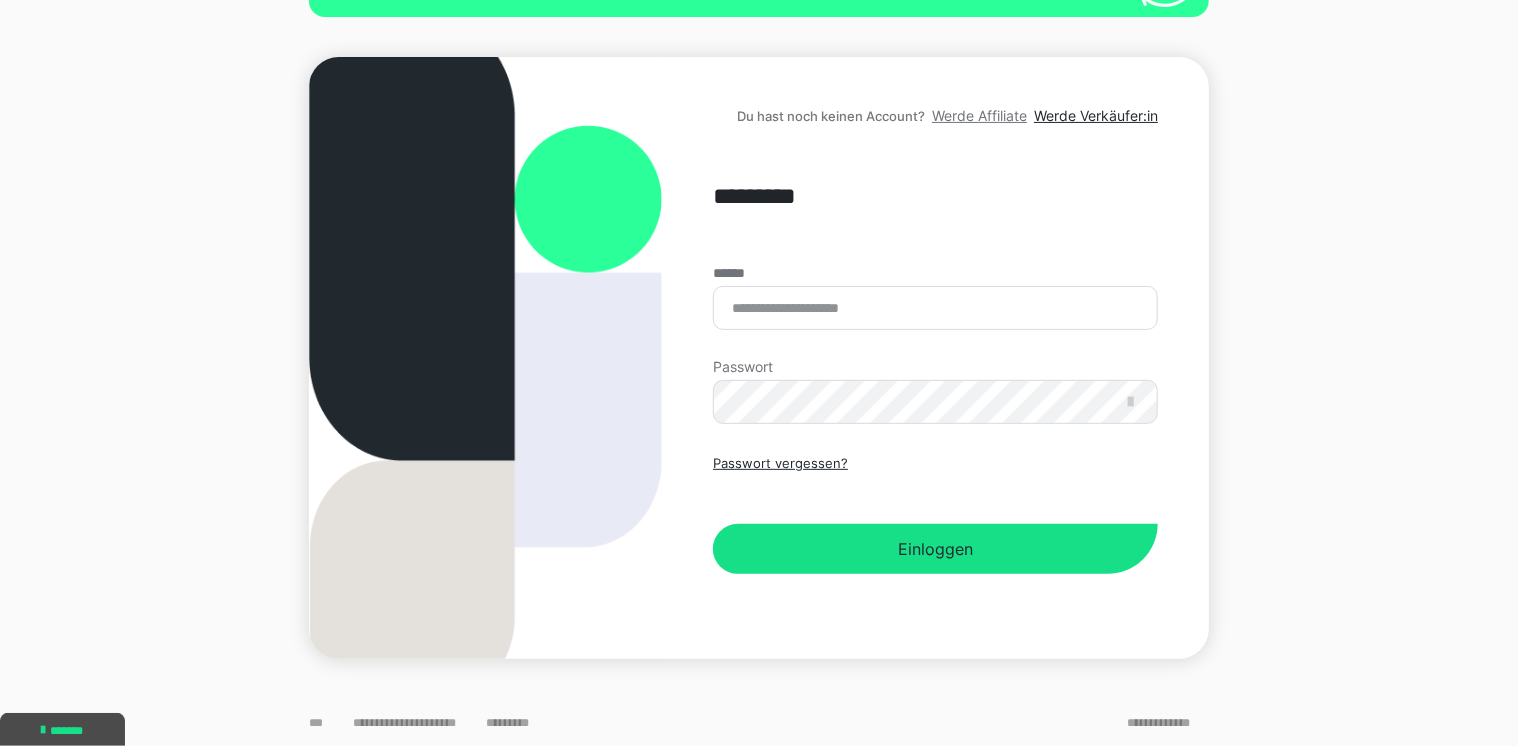 click on "Werde Affiliate" at bounding box center (979, 115) 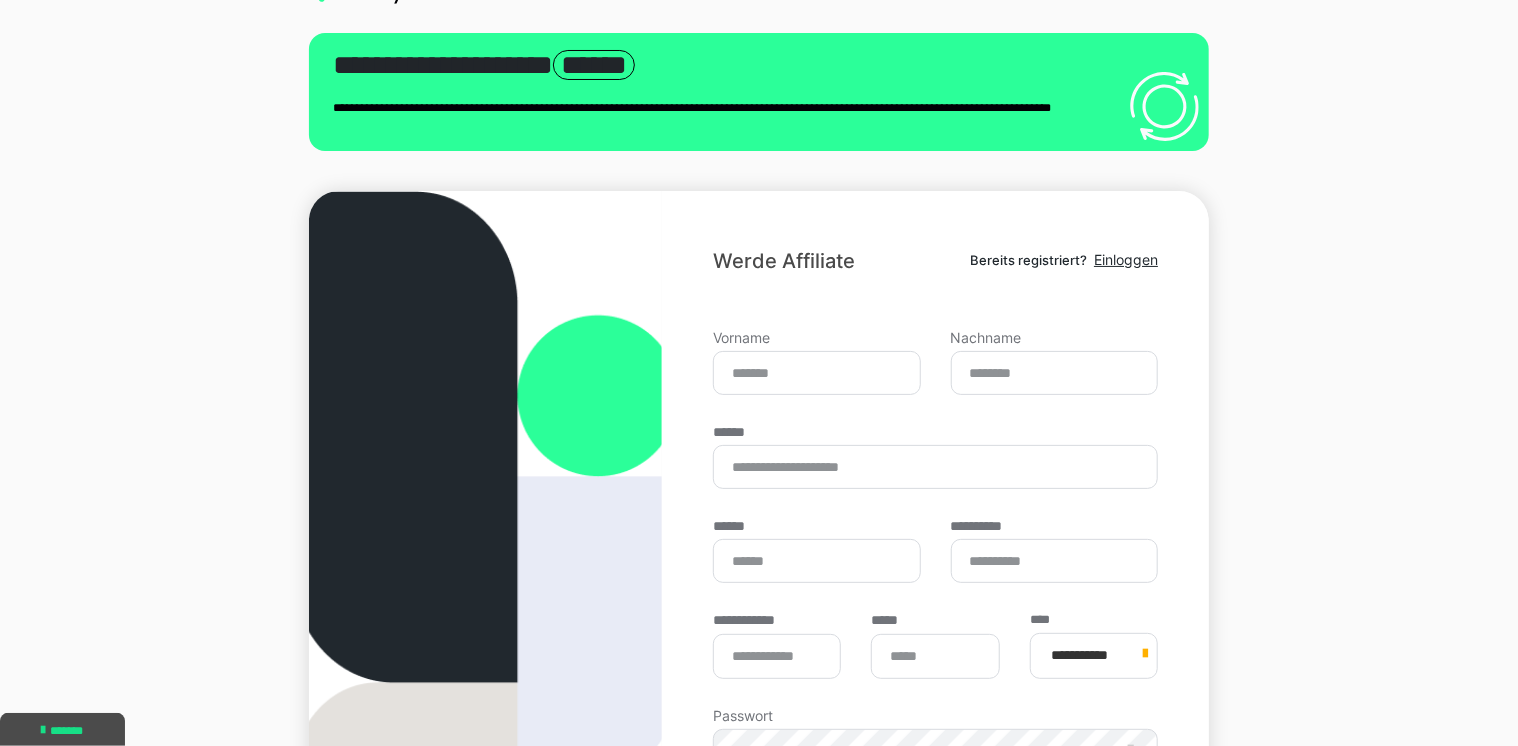 scroll, scrollTop: 0, scrollLeft: 0, axis: both 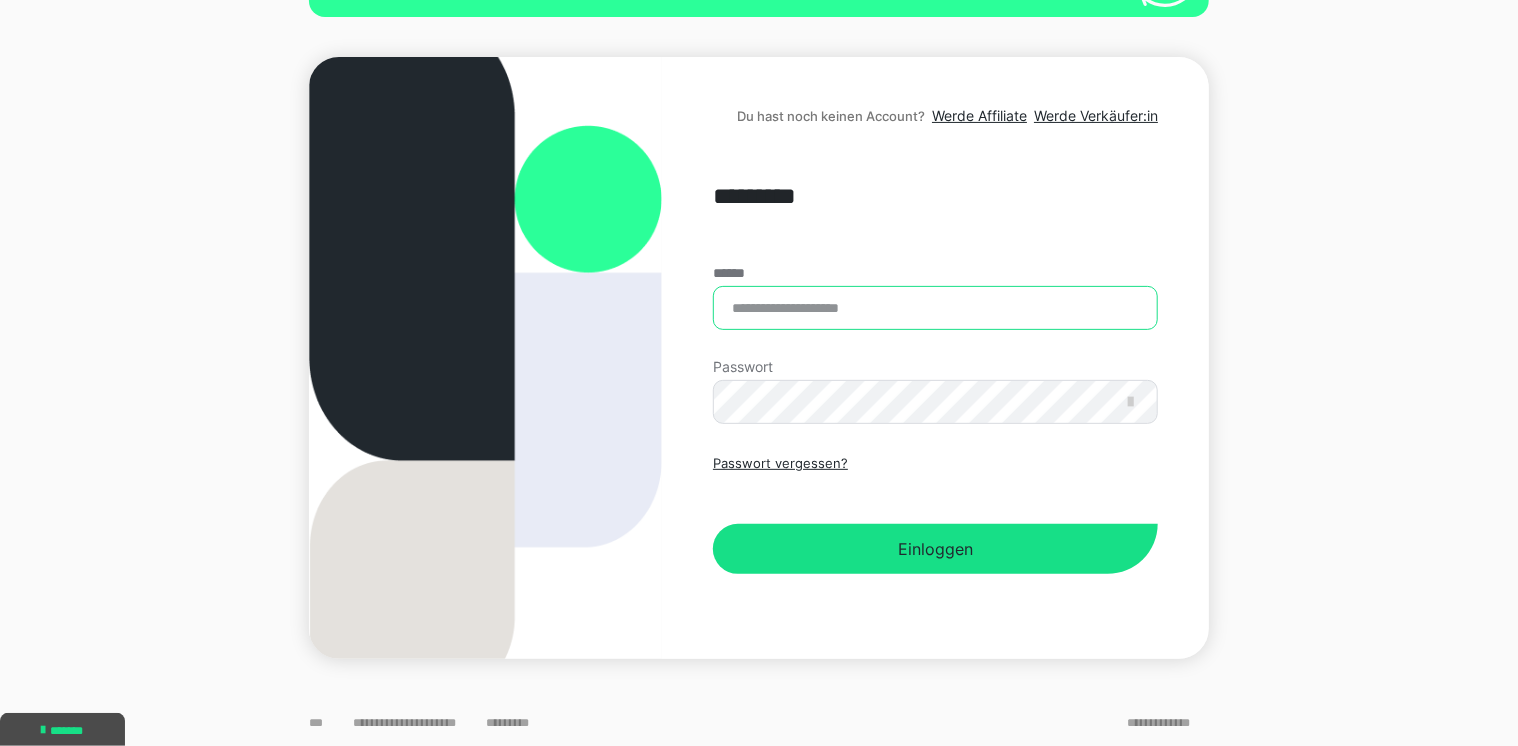 click on "******" at bounding box center (935, 308) 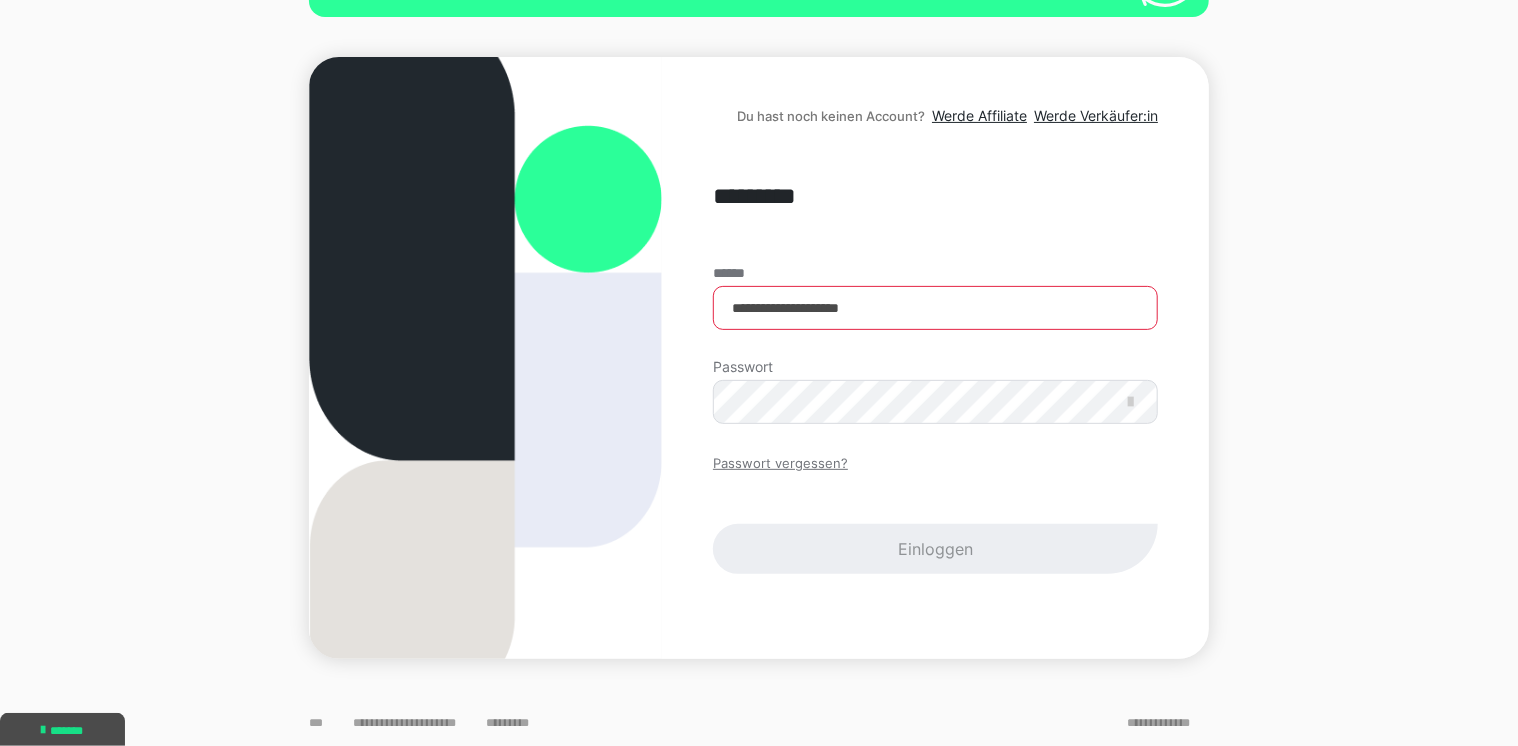 click on "Passwort vergessen?" at bounding box center [780, 464] 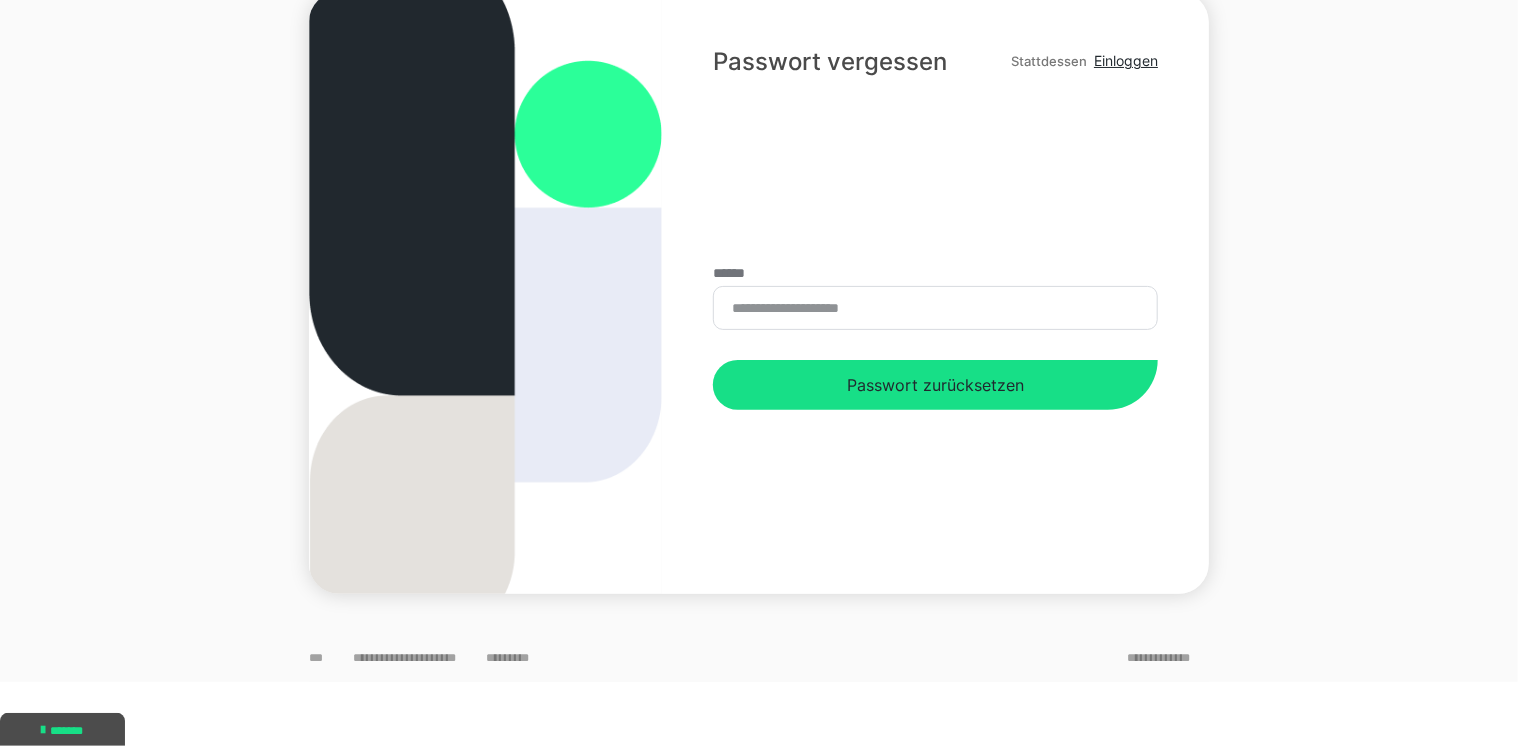 scroll, scrollTop: 0, scrollLeft: 0, axis: both 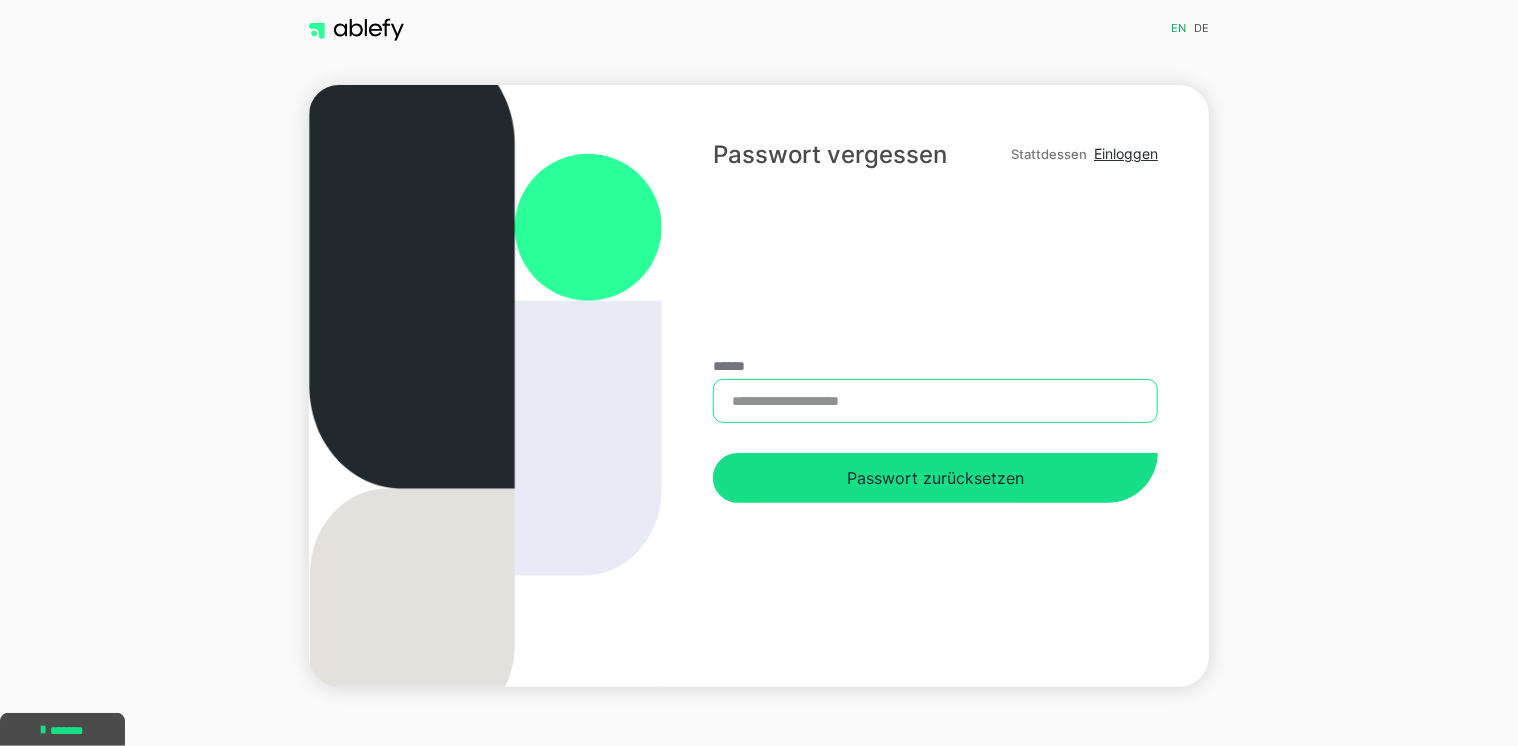 click on "******" at bounding box center [935, 401] 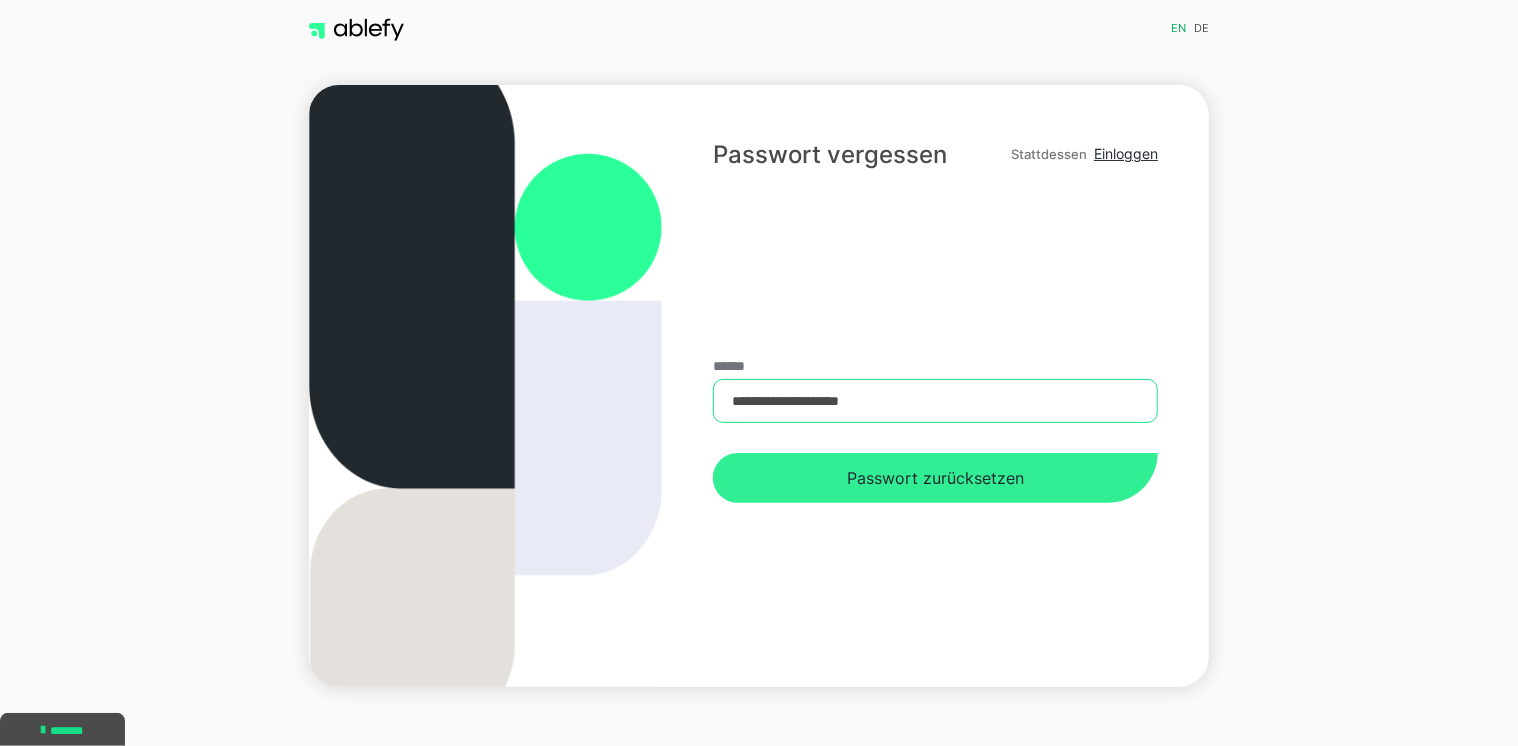 type on "**********" 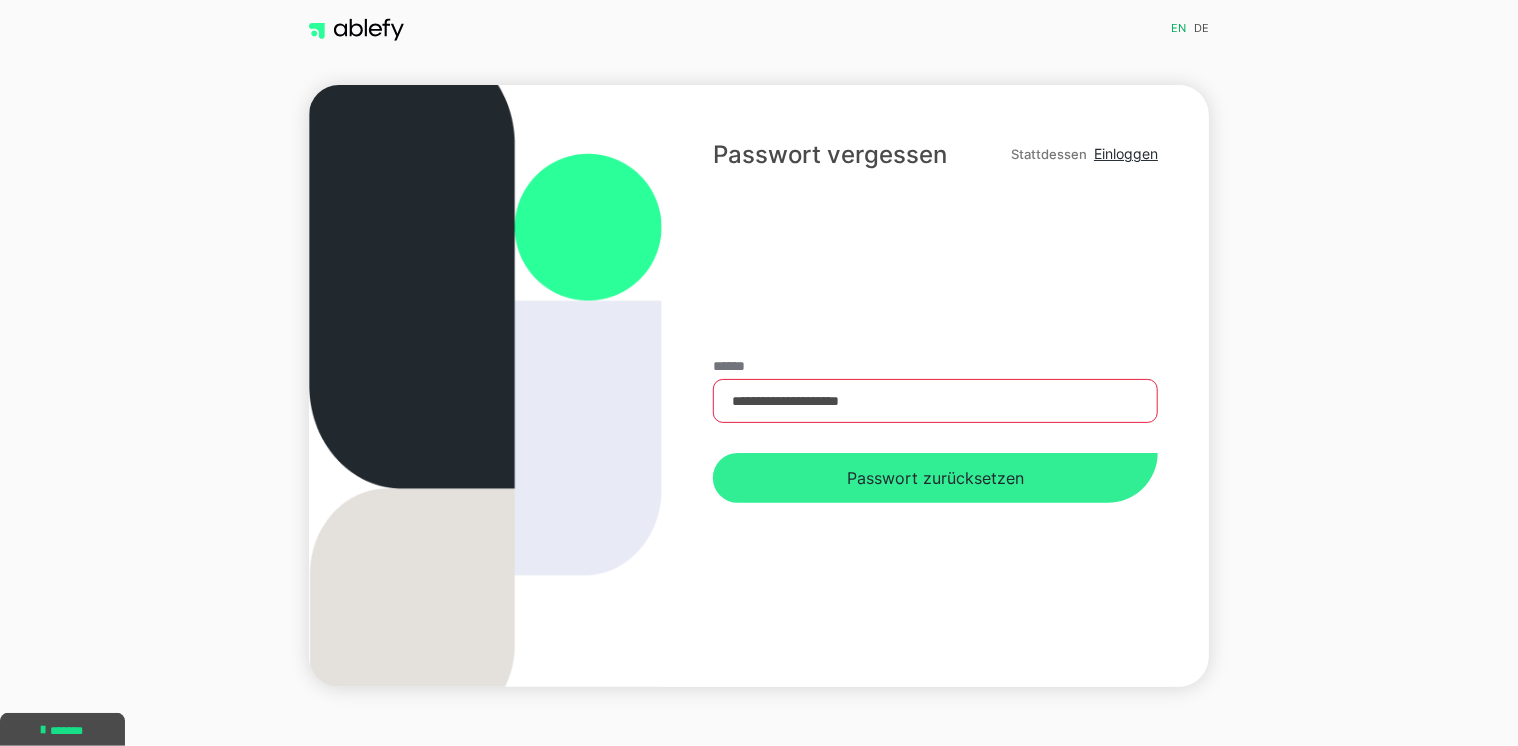 click on "Passwort zurücksetzen" at bounding box center (935, 478) 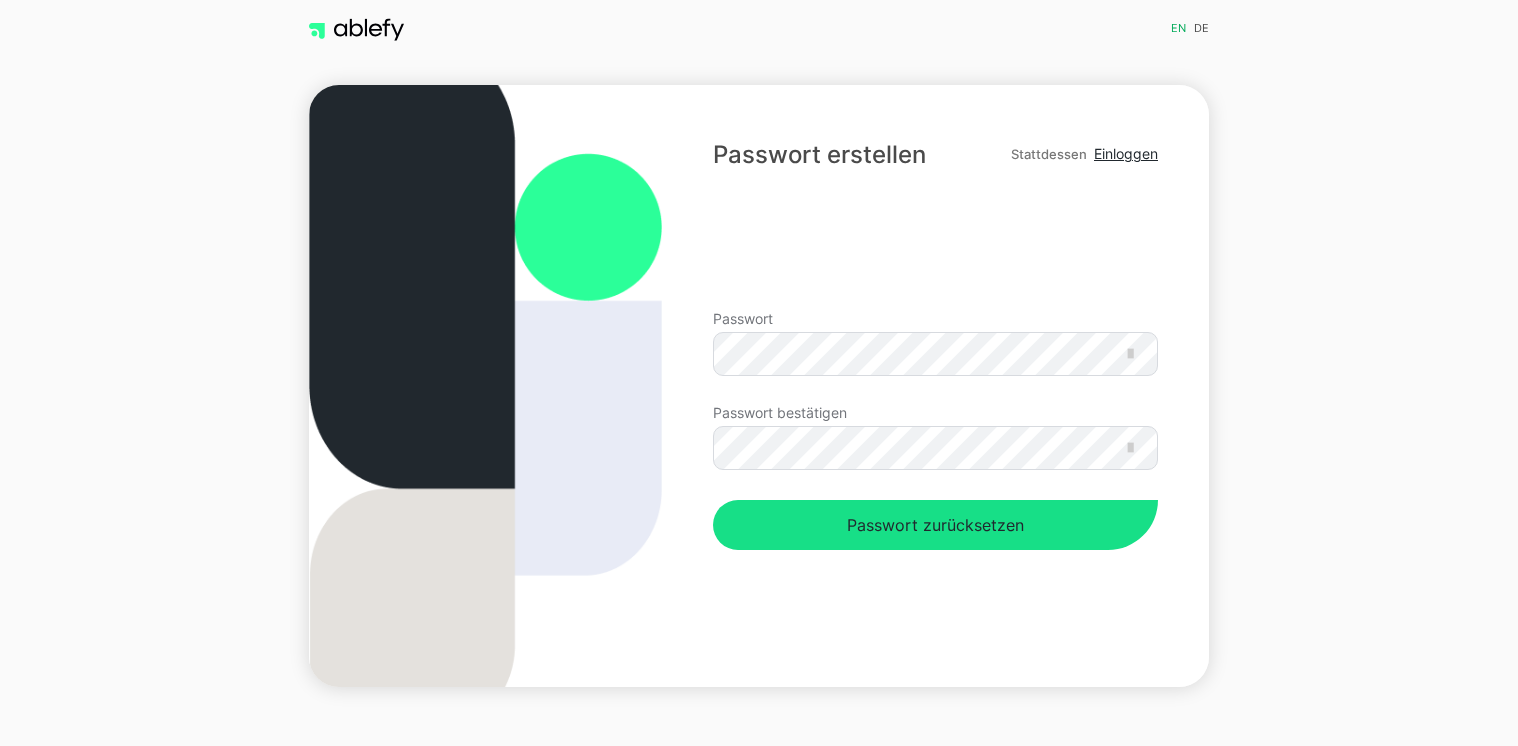 scroll, scrollTop: 0, scrollLeft: 0, axis: both 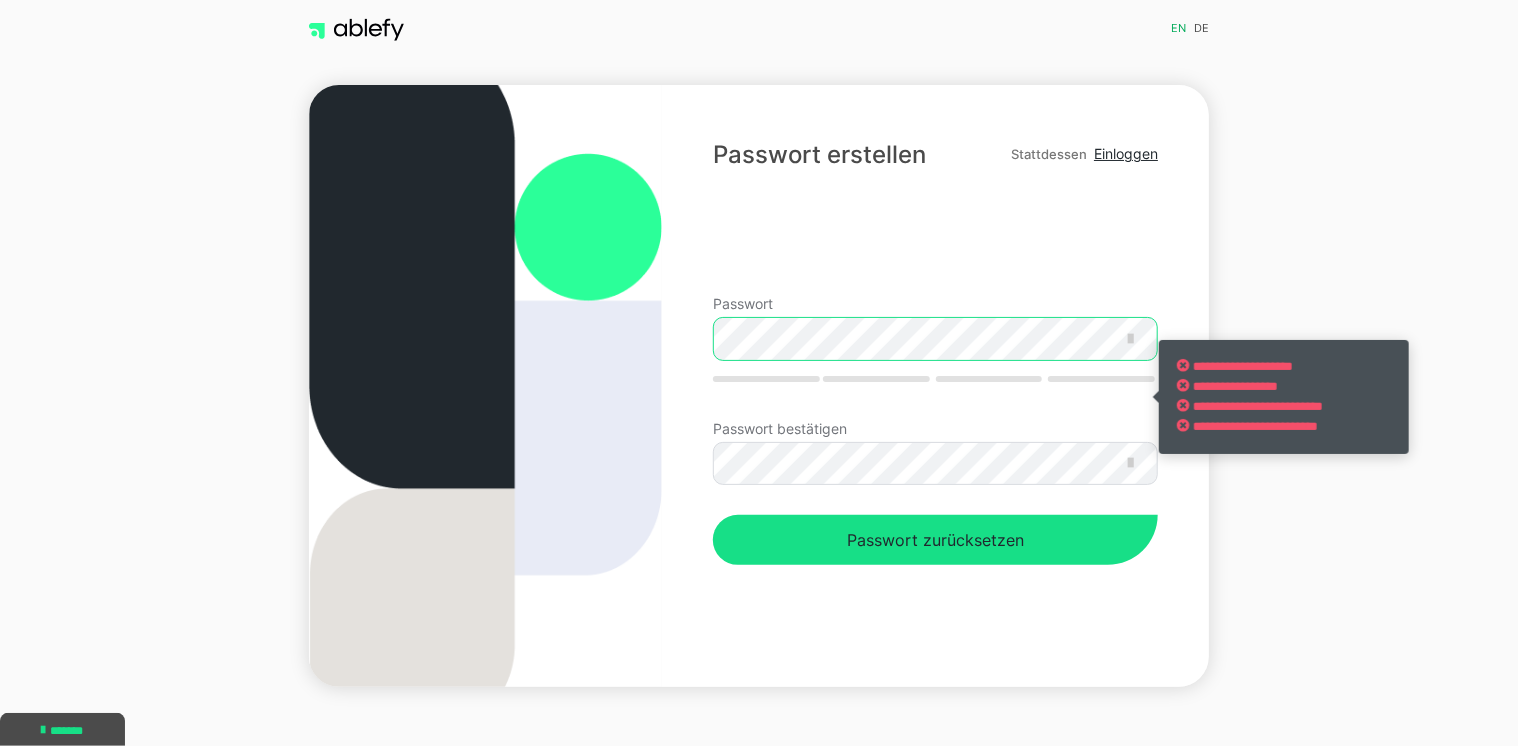 click on "**********" at bounding box center [759, 386] 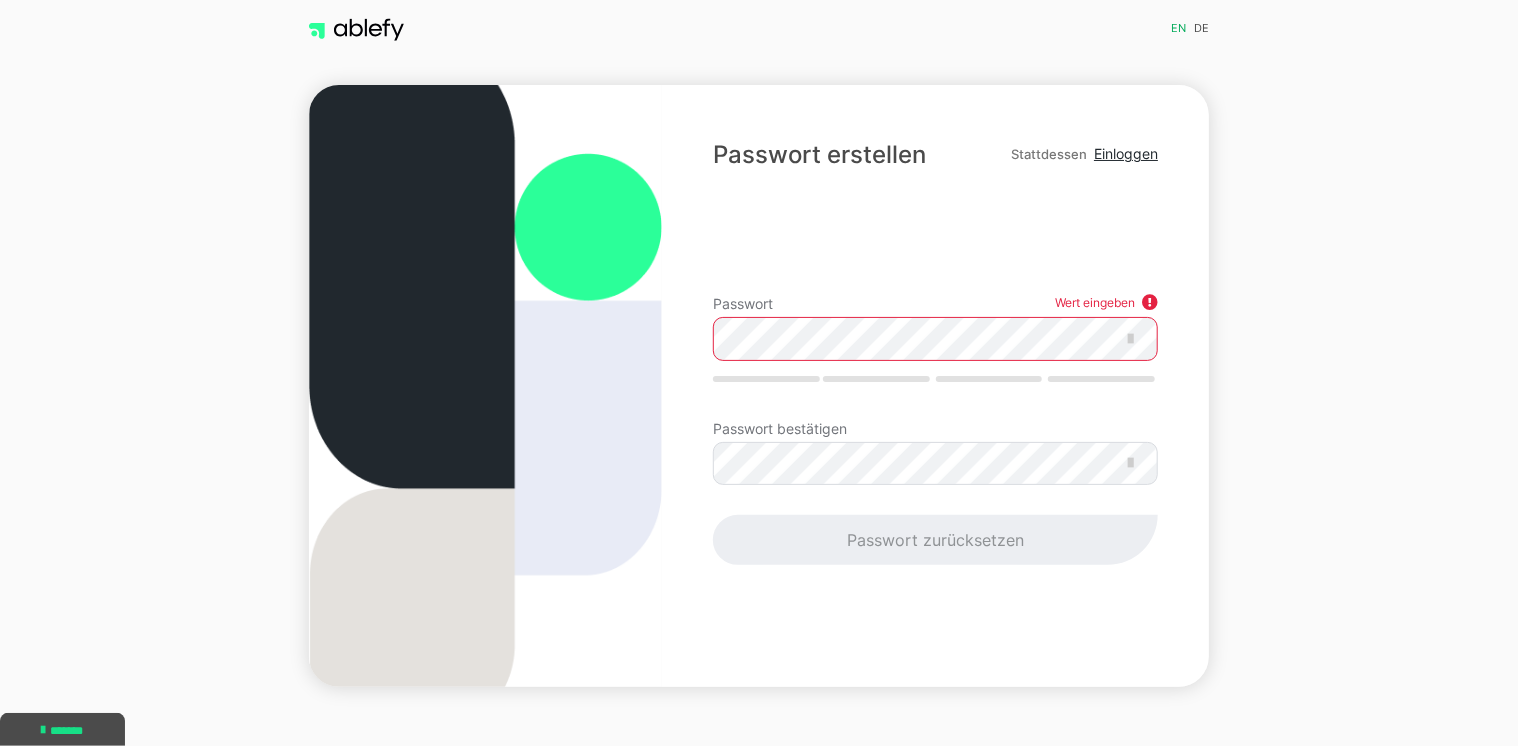 click on "**********" at bounding box center [935, 359] 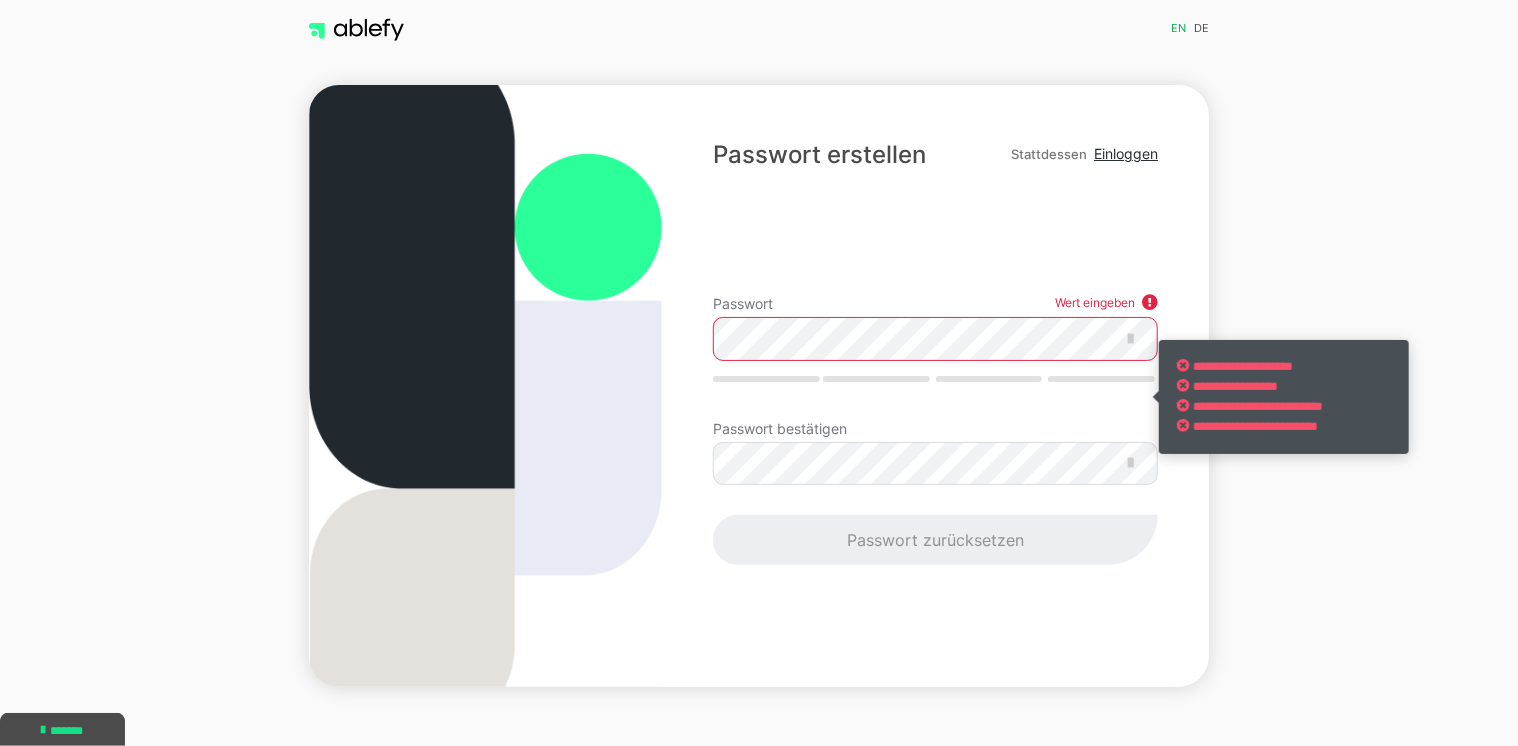 drag, startPoint x: 908, startPoint y: 373, endPoint x: 566, endPoint y: 304, distance: 348.8911 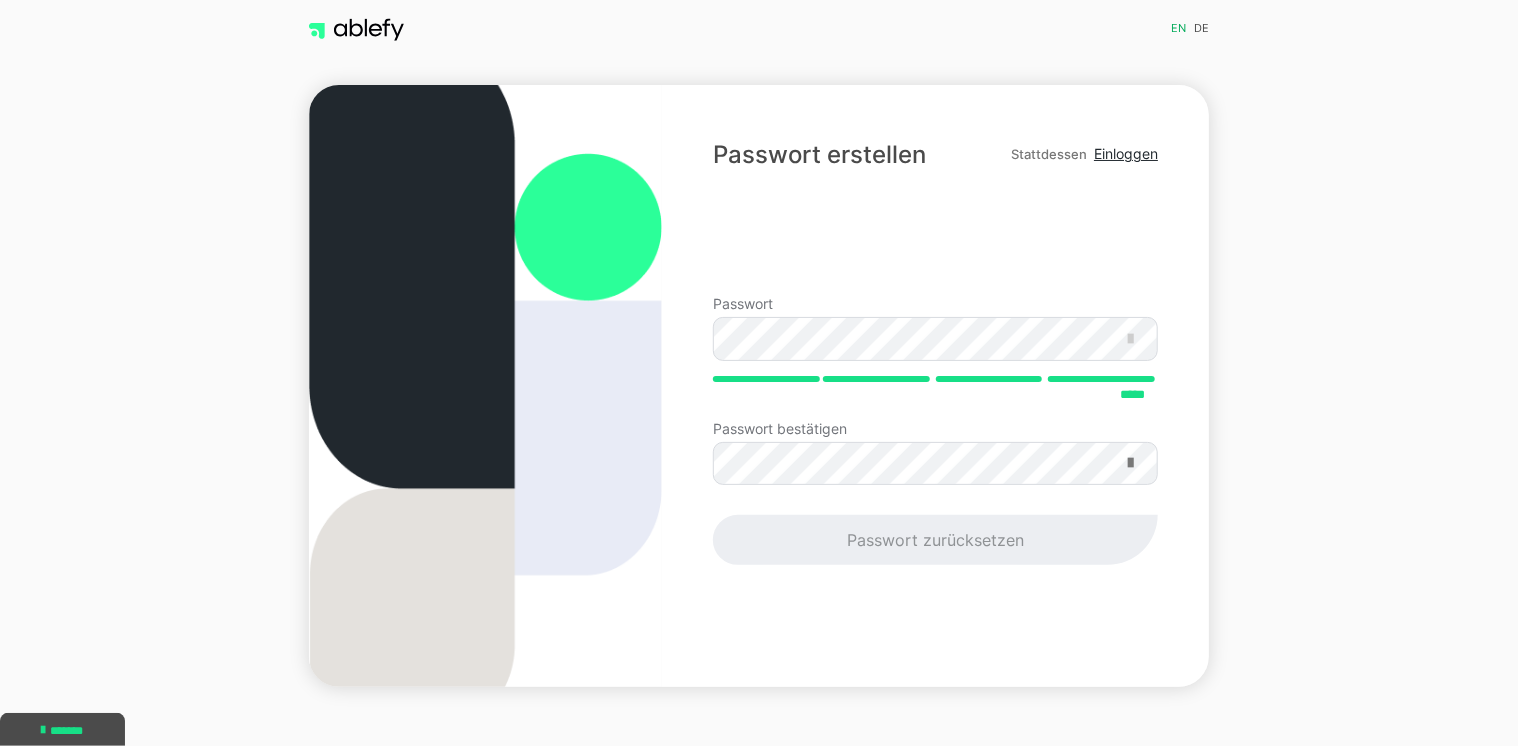 click at bounding box center [1130, 463] 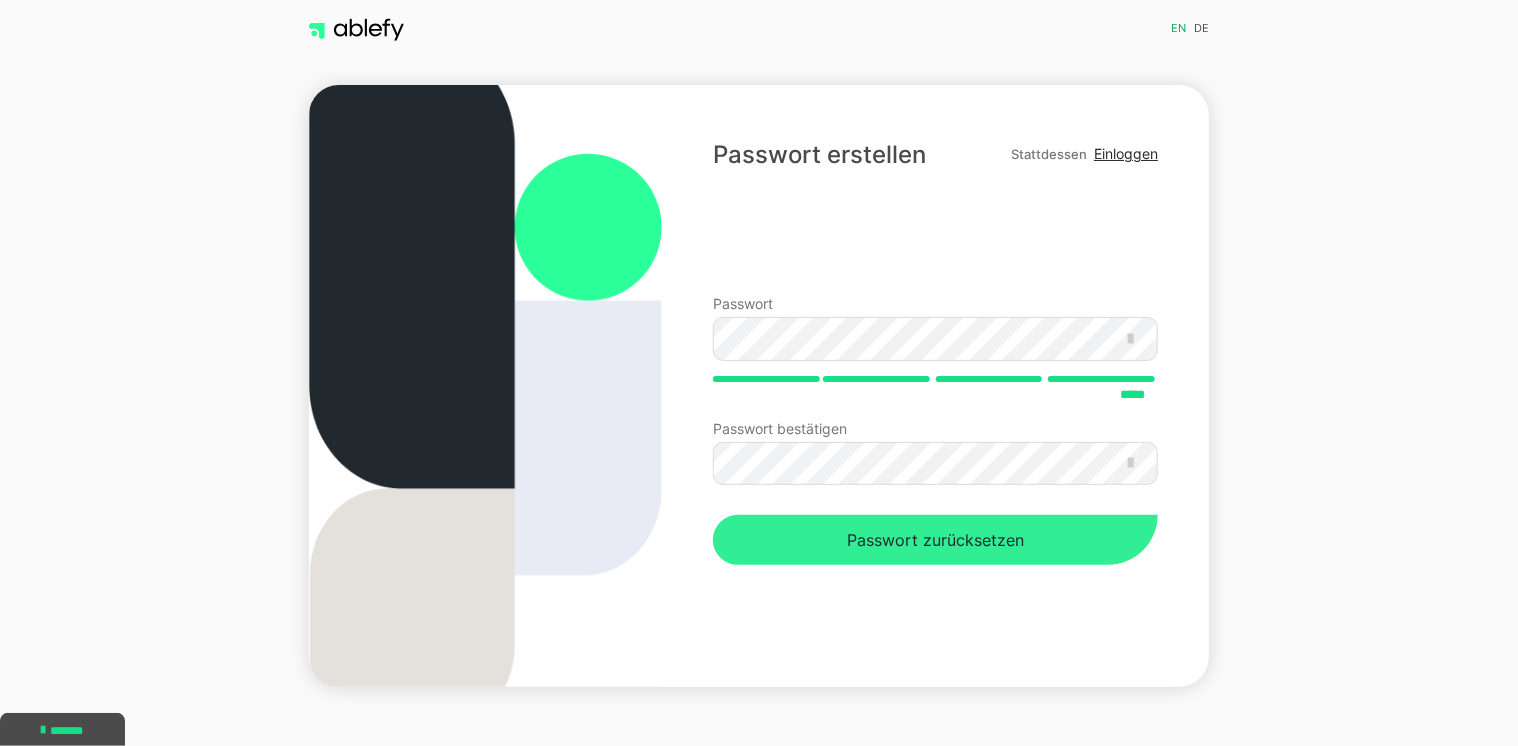 click on "Passwort zurücksetzen" at bounding box center (935, 540) 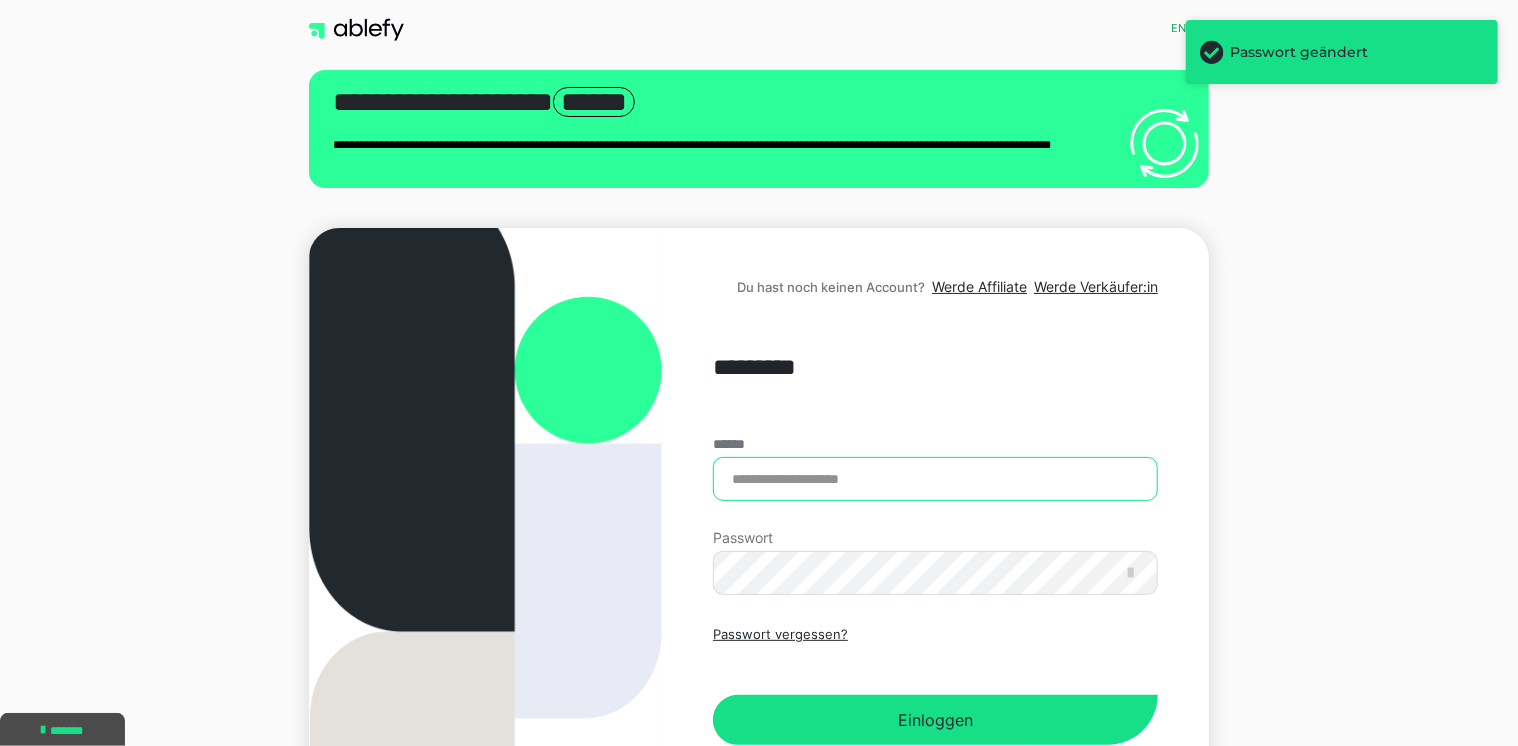 type on "**********" 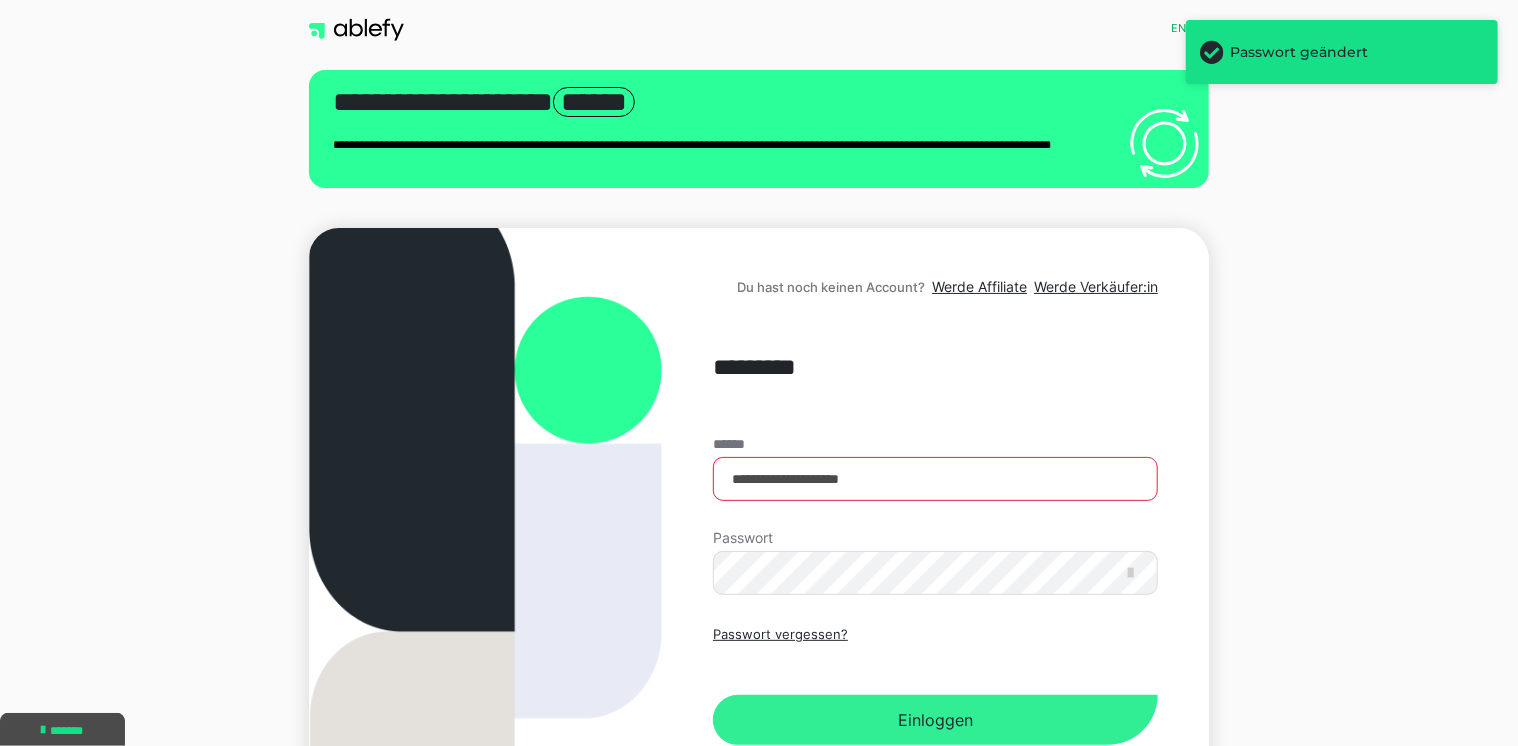 drag, startPoint x: 927, startPoint y: 712, endPoint x: 925, endPoint y: 698, distance: 14.142136 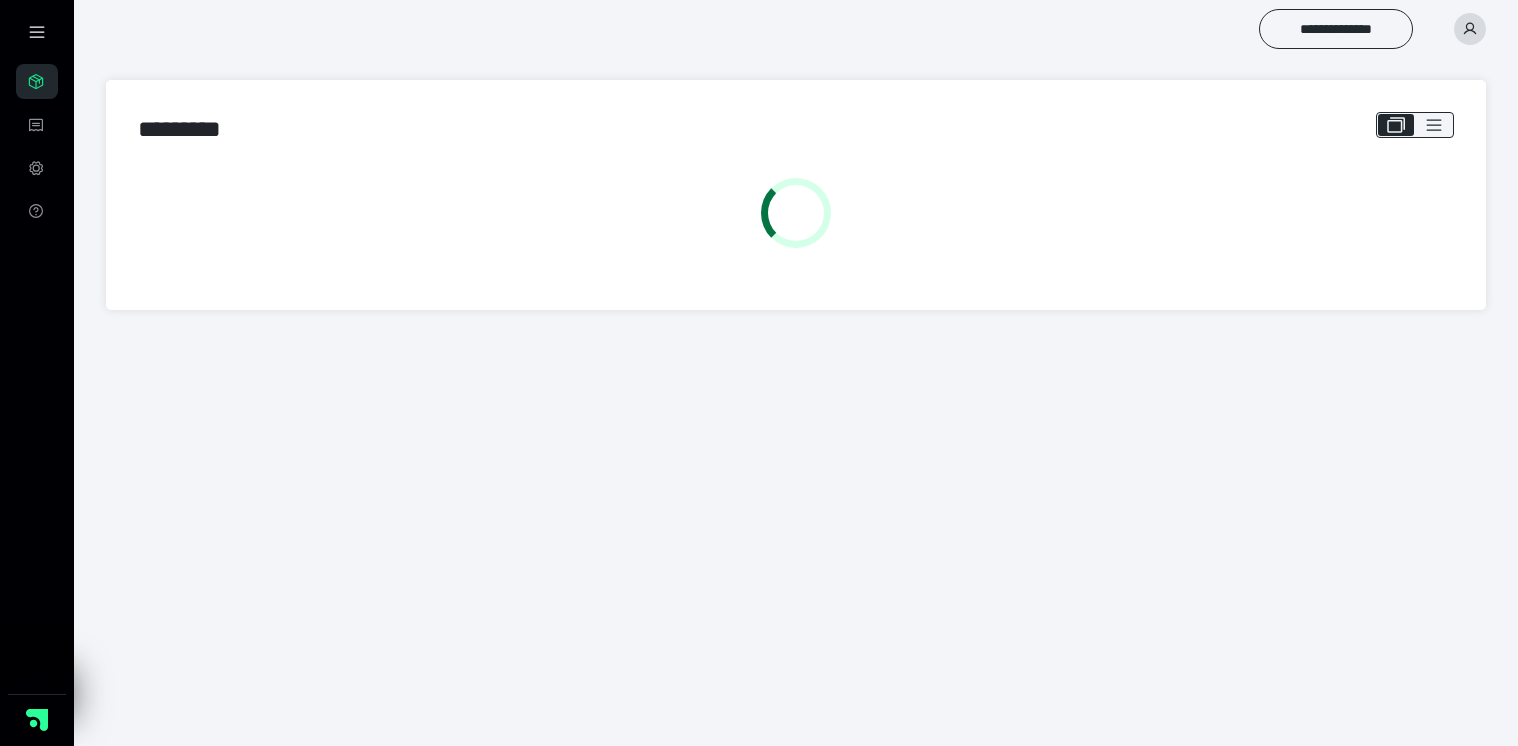 scroll, scrollTop: 0, scrollLeft: 0, axis: both 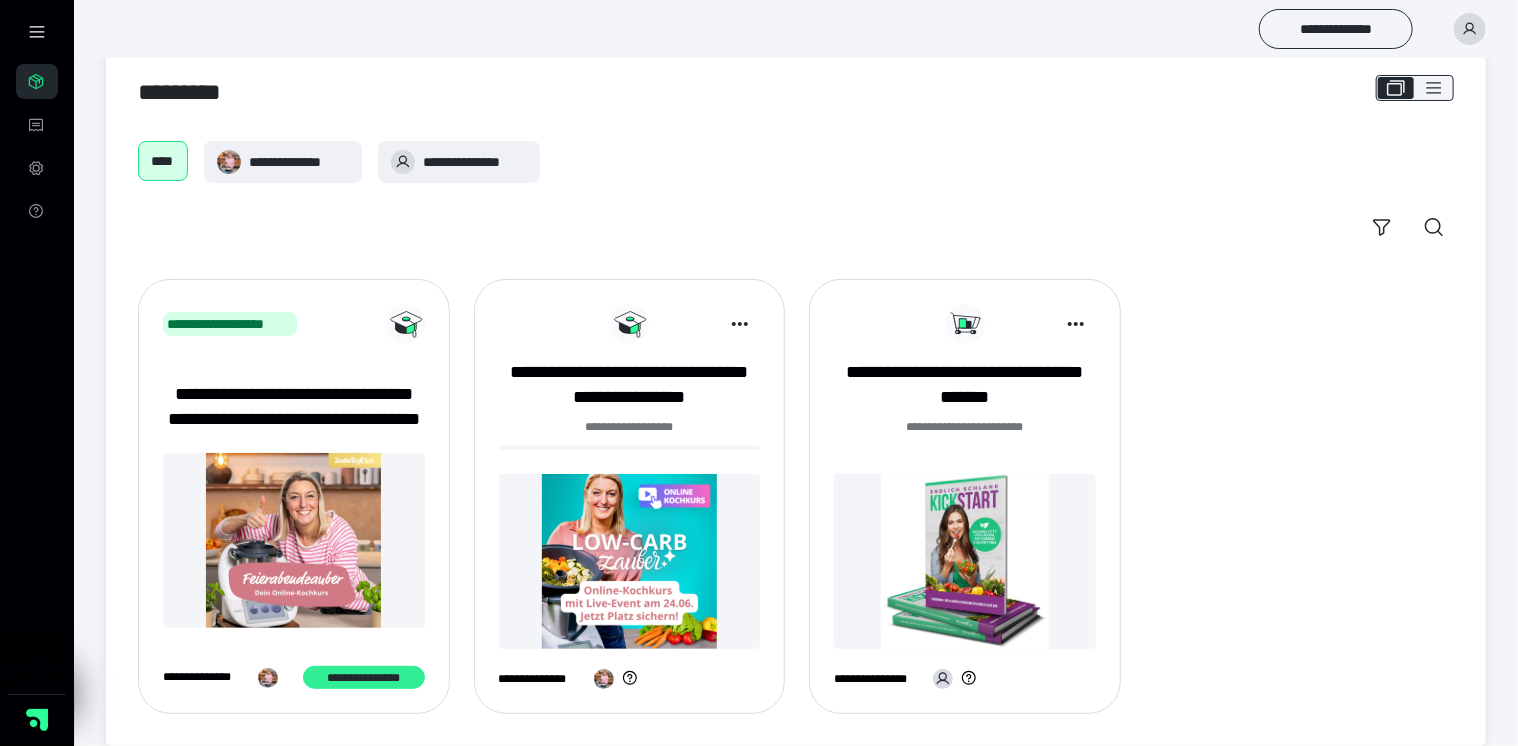 click on "**********" at bounding box center (363, 678) 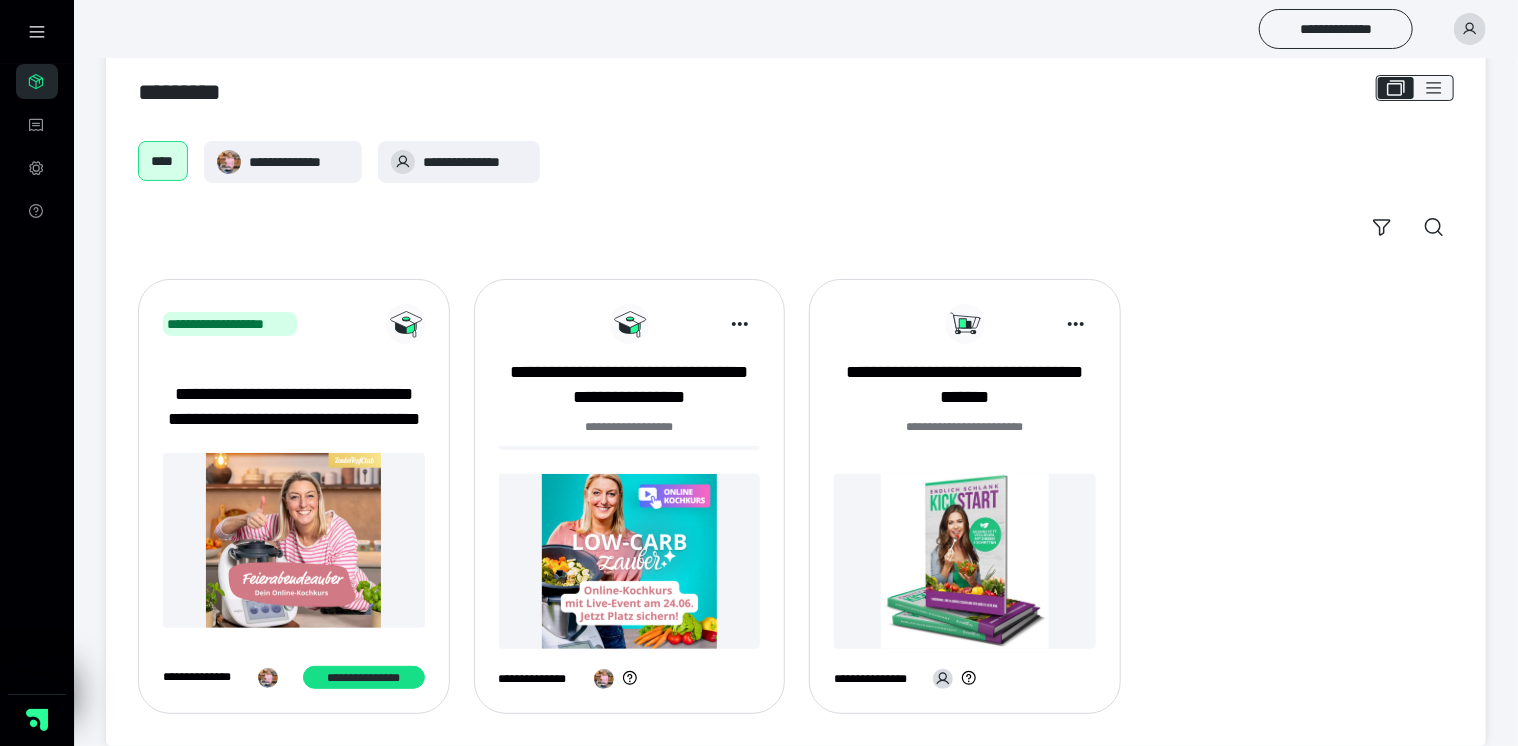 click at bounding box center (630, 561) 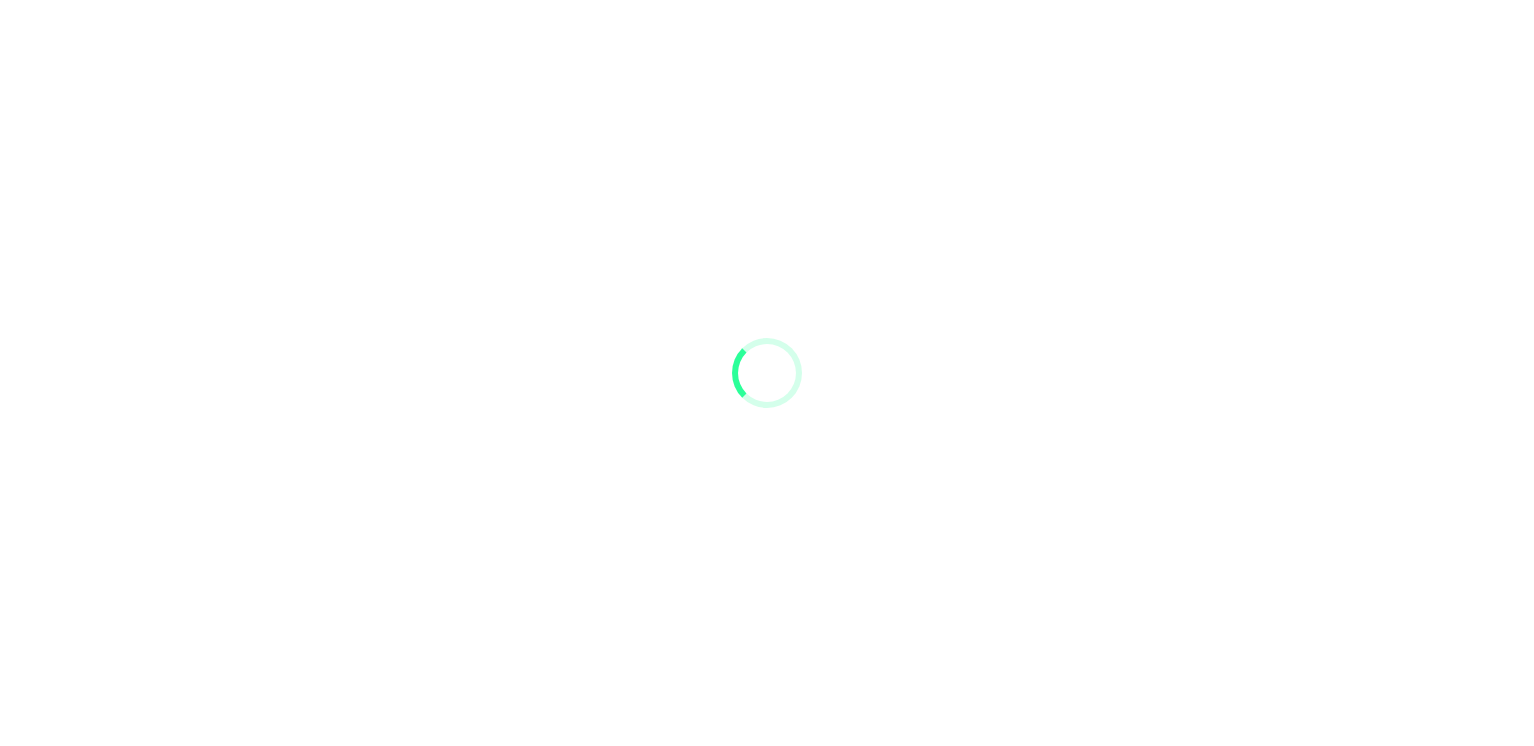 scroll, scrollTop: 0, scrollLeft: 0, axis: both 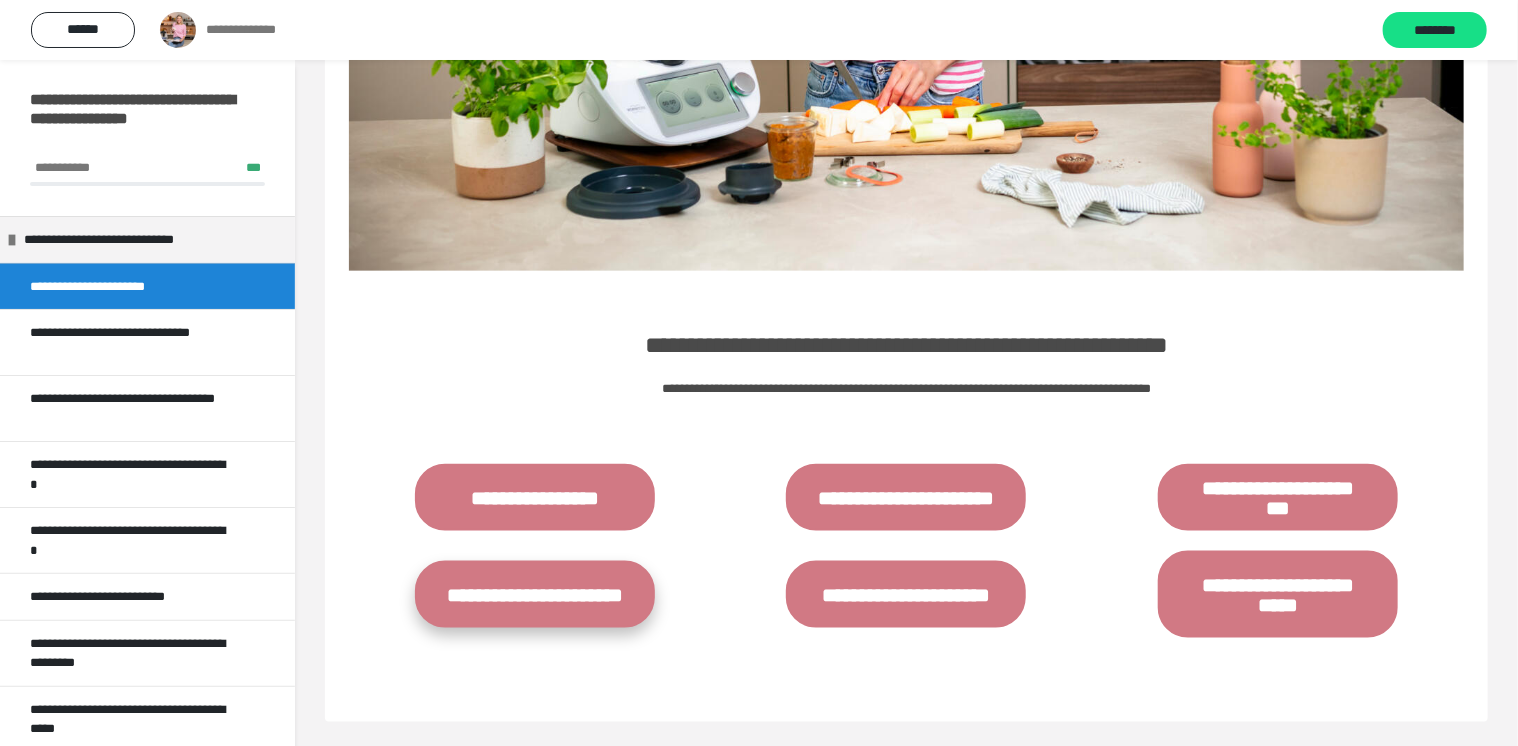 click on "**********" at bounding box center [535, 594] 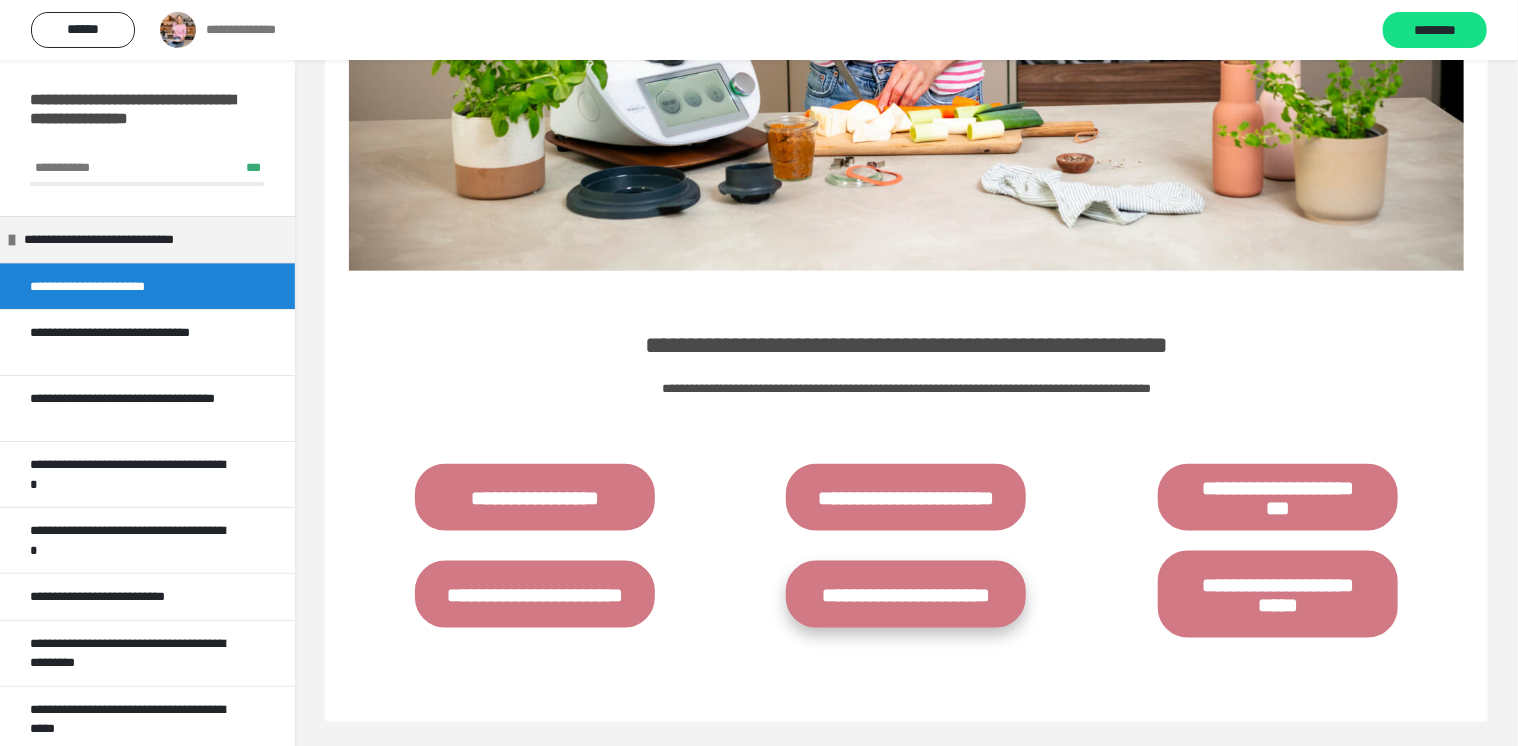 click on "**********" at bounding box center [906, 594] 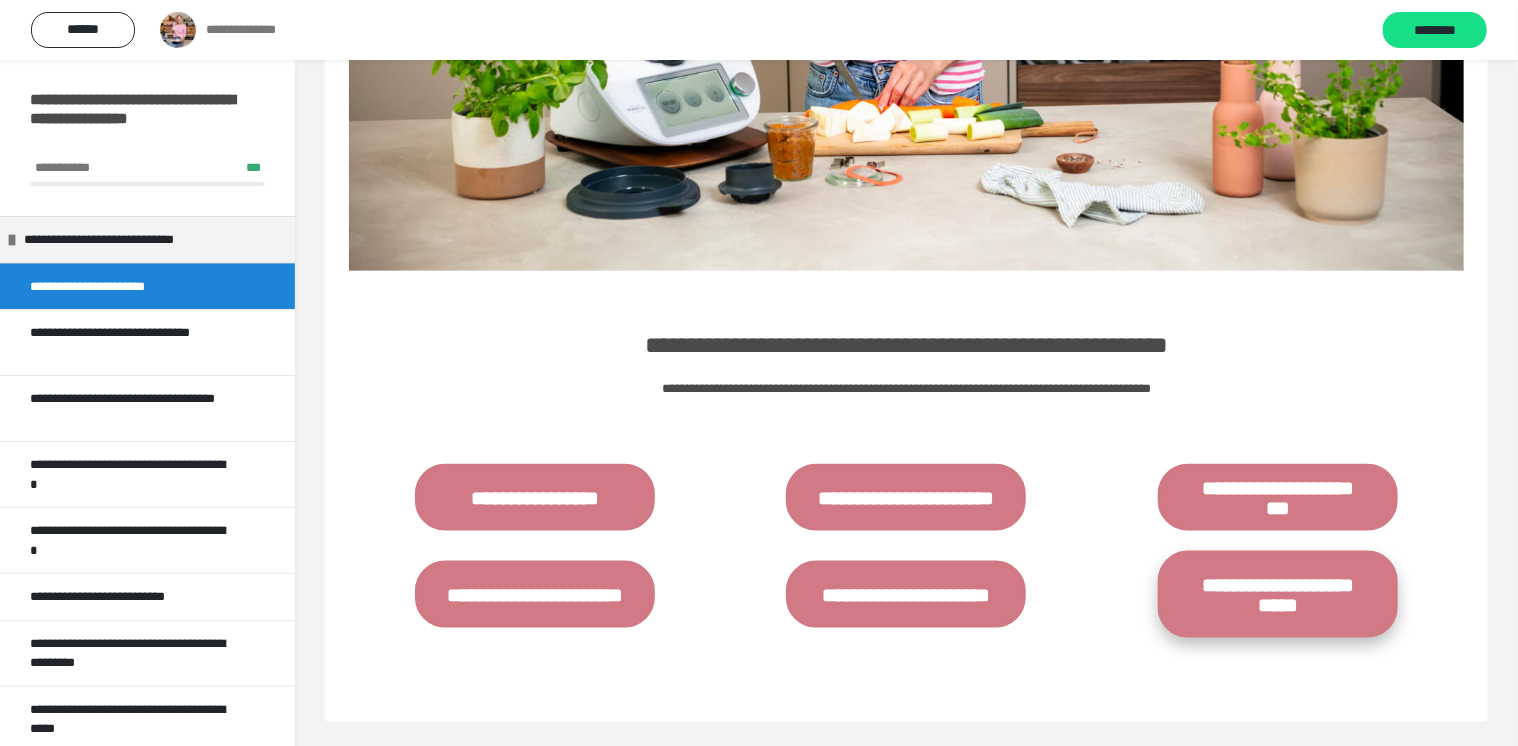 click on "**********" at bounding box center [1278, 594] 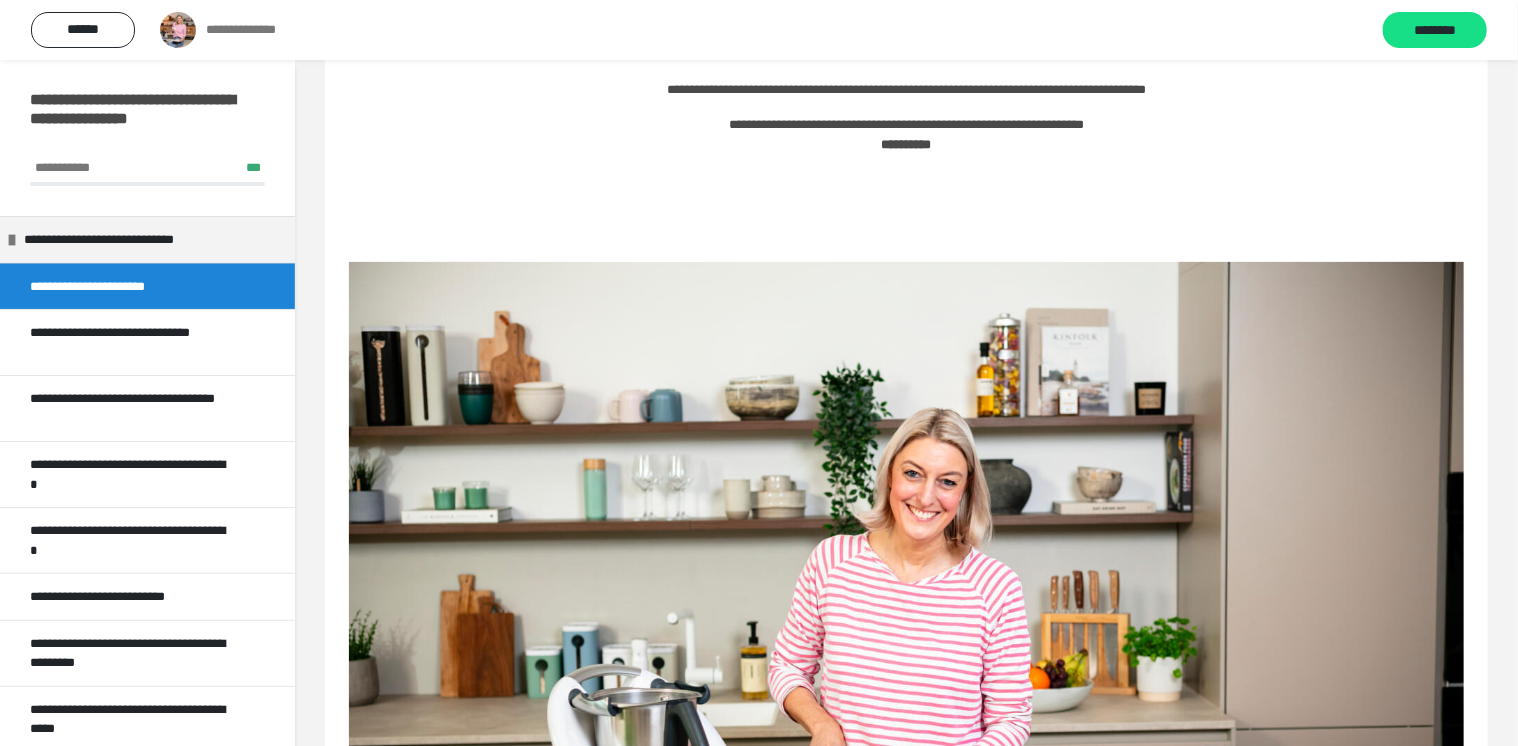 scroll, scrollTop: 200, scrollLeft: 0, axis: vertical 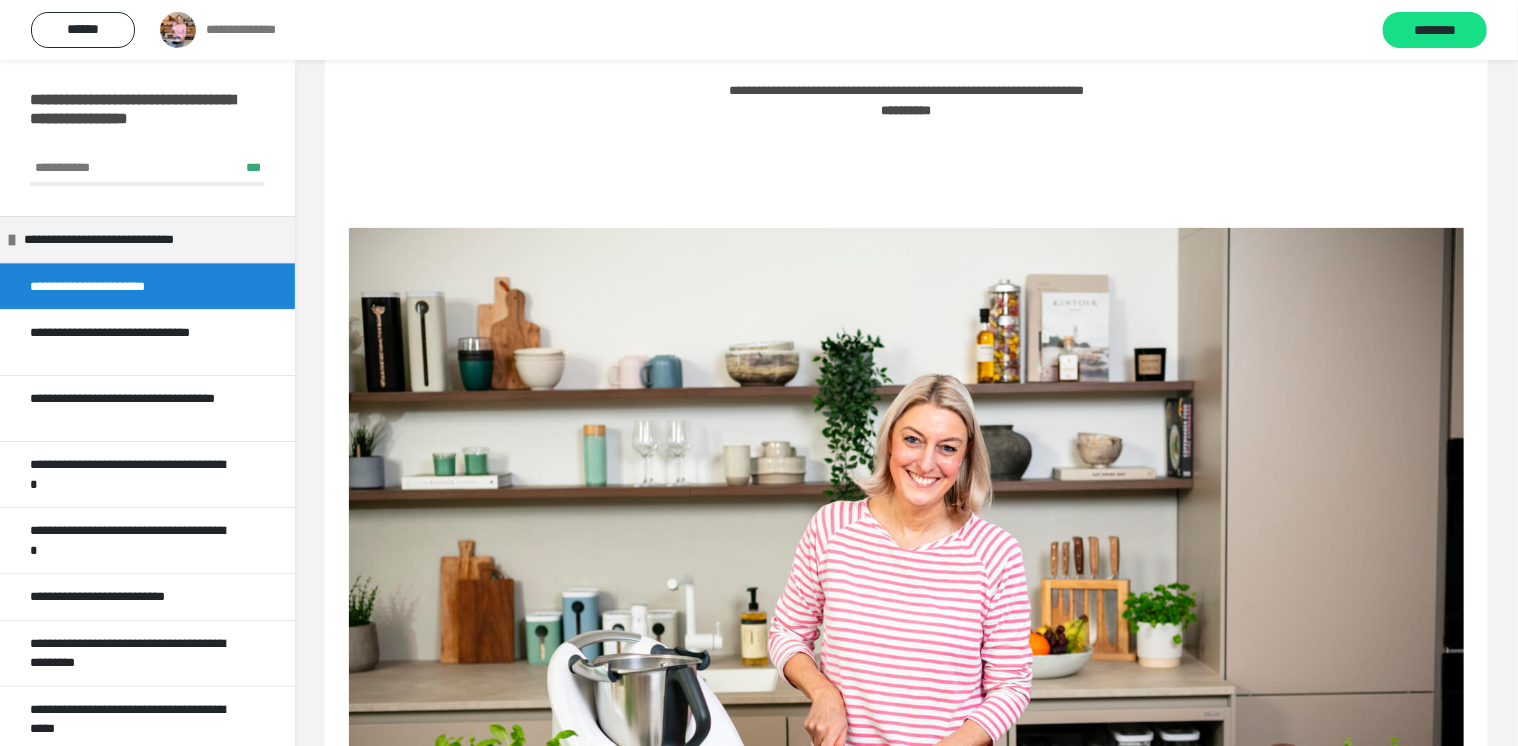 click on "**********" at bounding box center [140, 119] 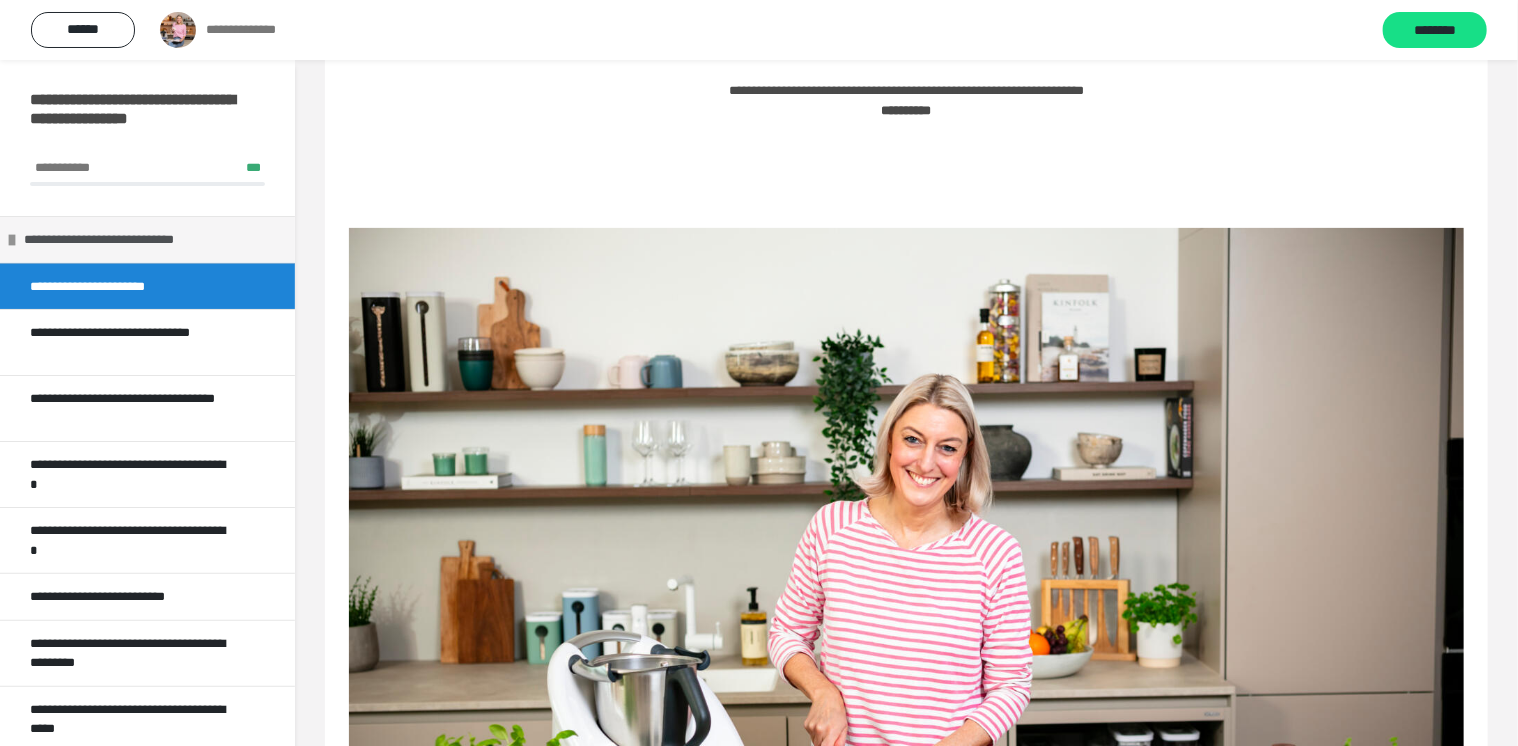click on "**********" at bounding box center [128, 240] 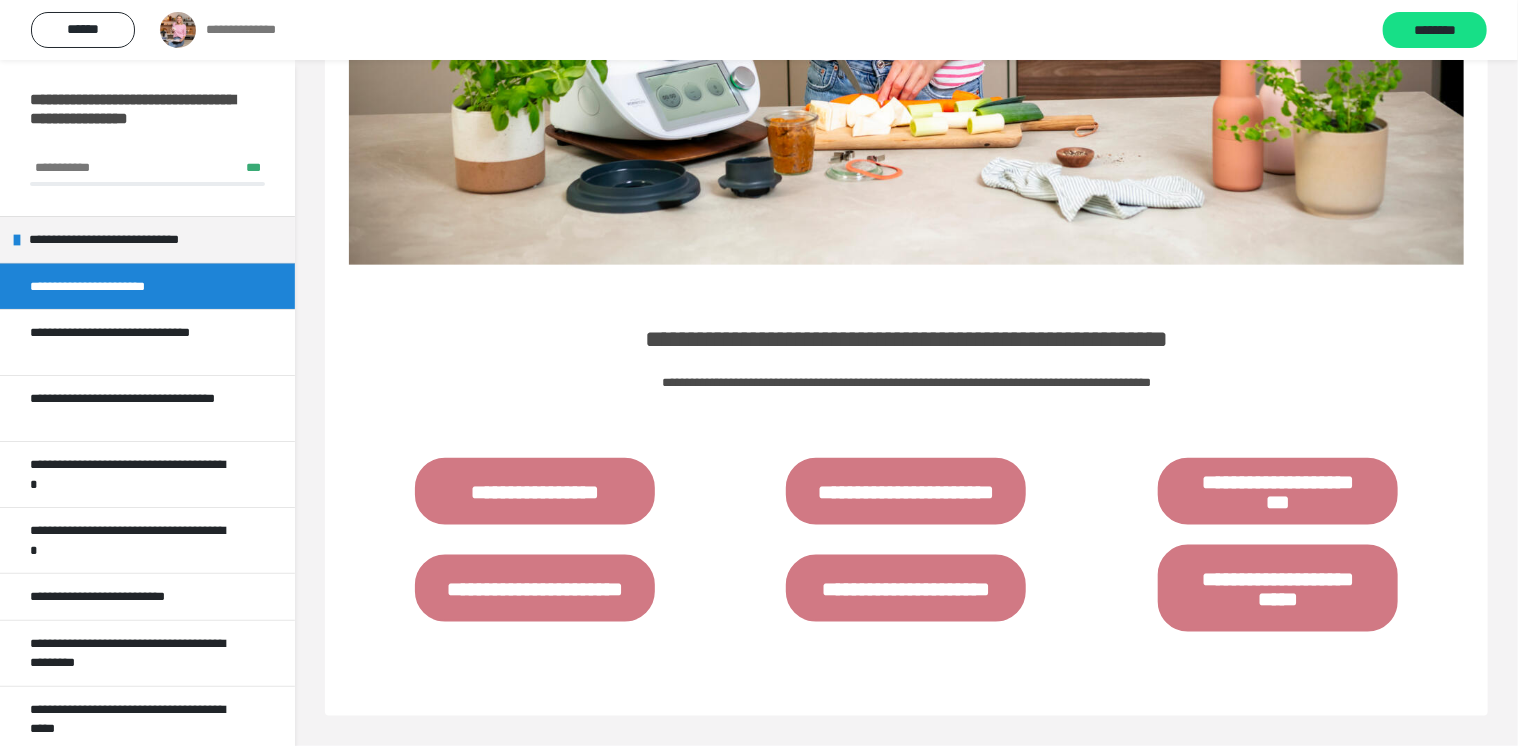 scroll, scrollTop: 439, scrollLeft: 0, axis: vertical 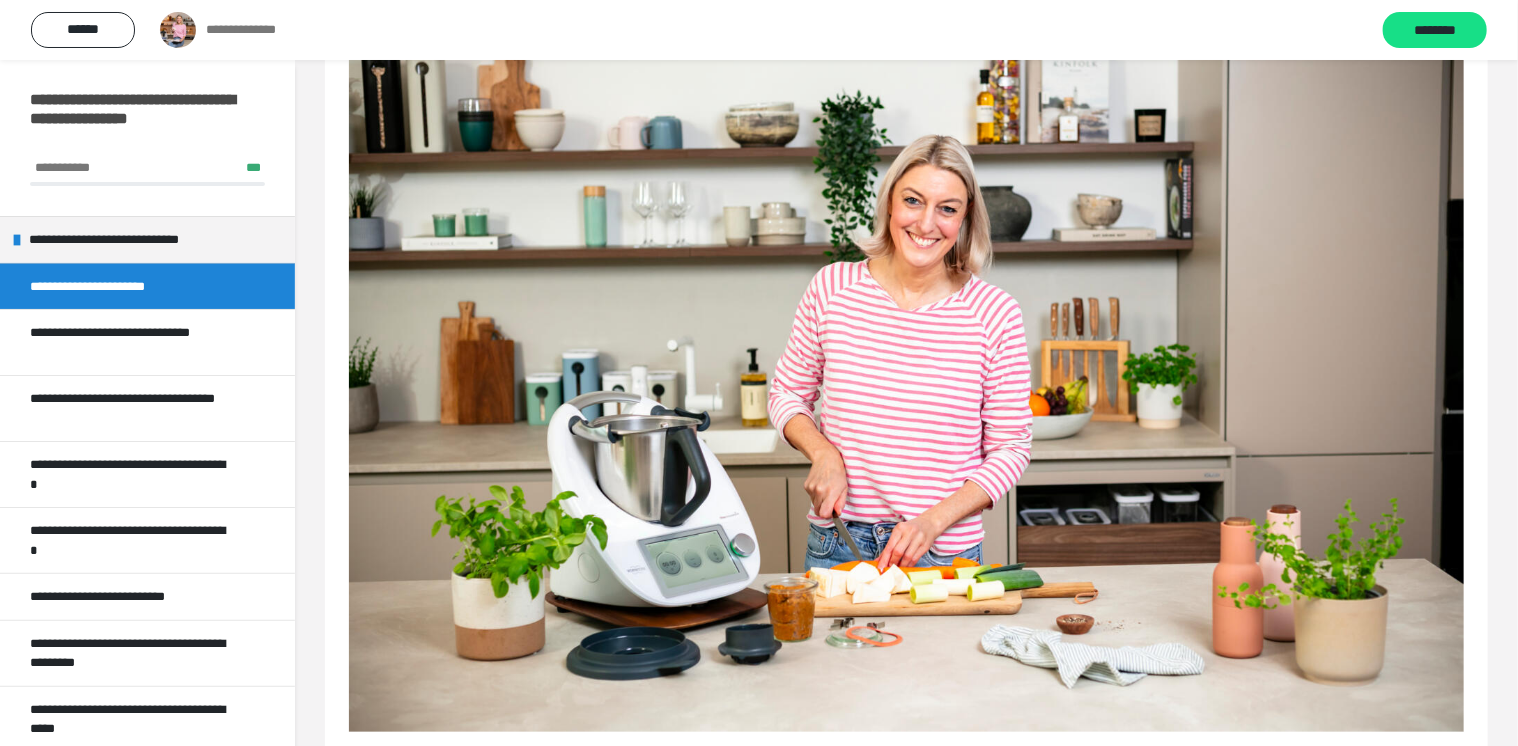 click at bounding box center (906, 361) 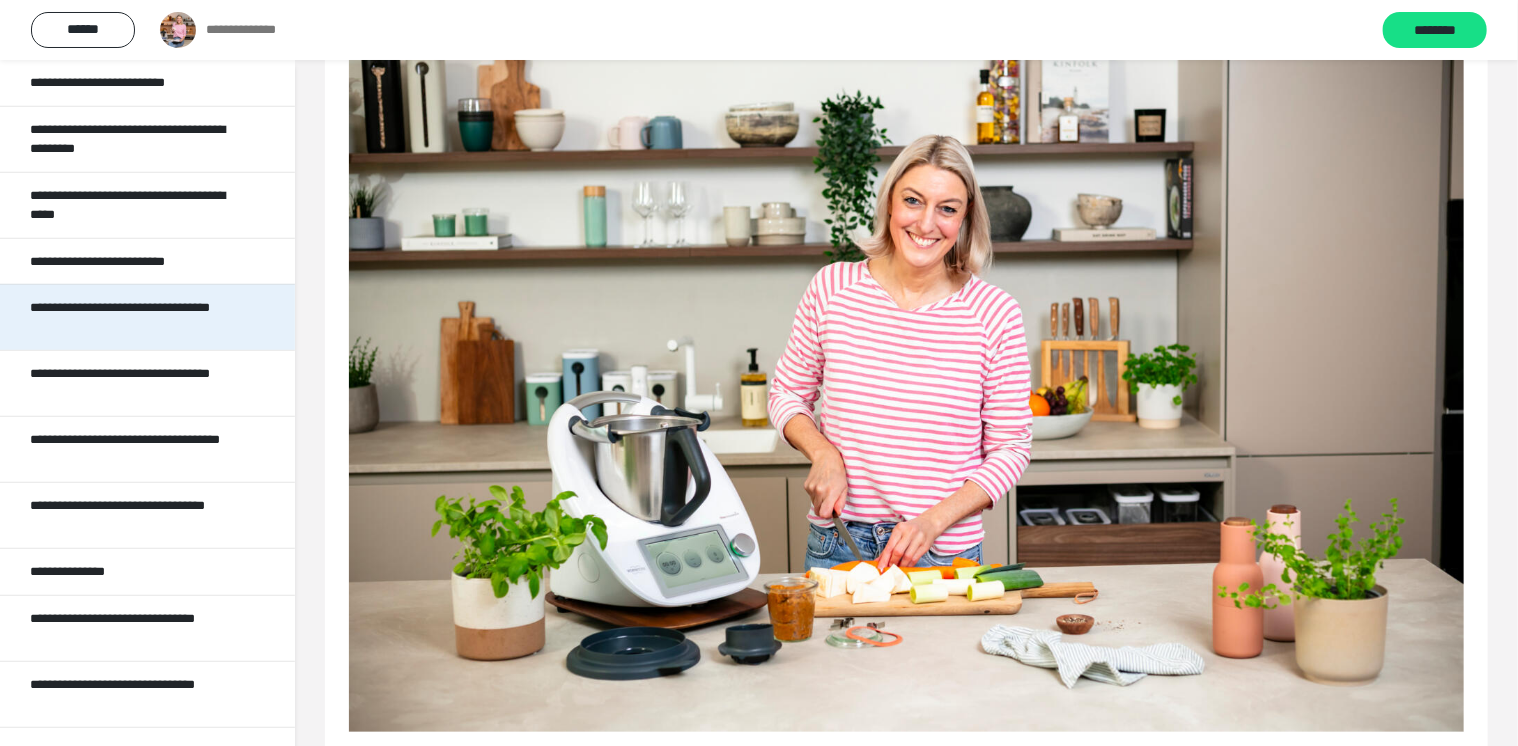 scroll, scrollTop: 561, scrollLeft: 0, axis: vertical 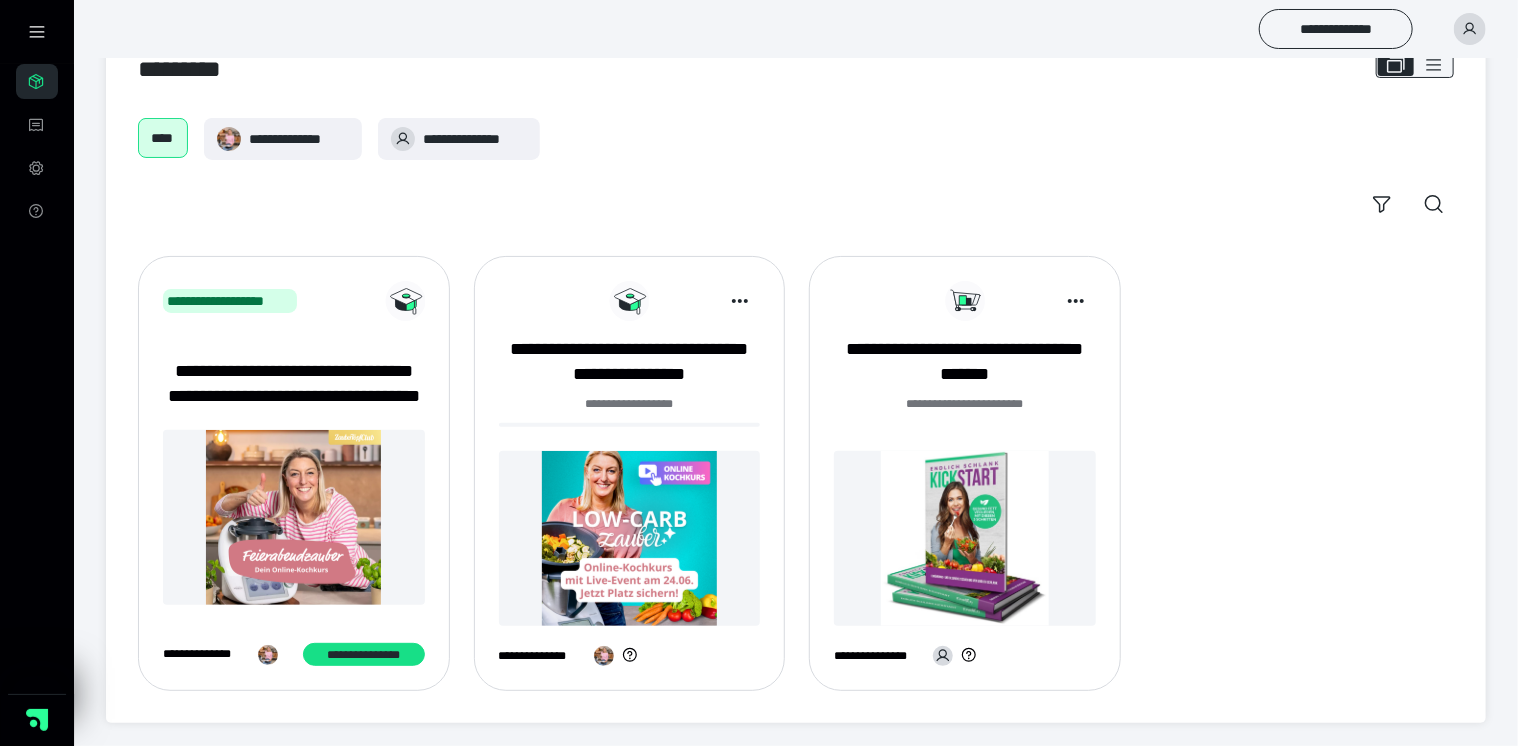 click at bounding box center (630, 538) 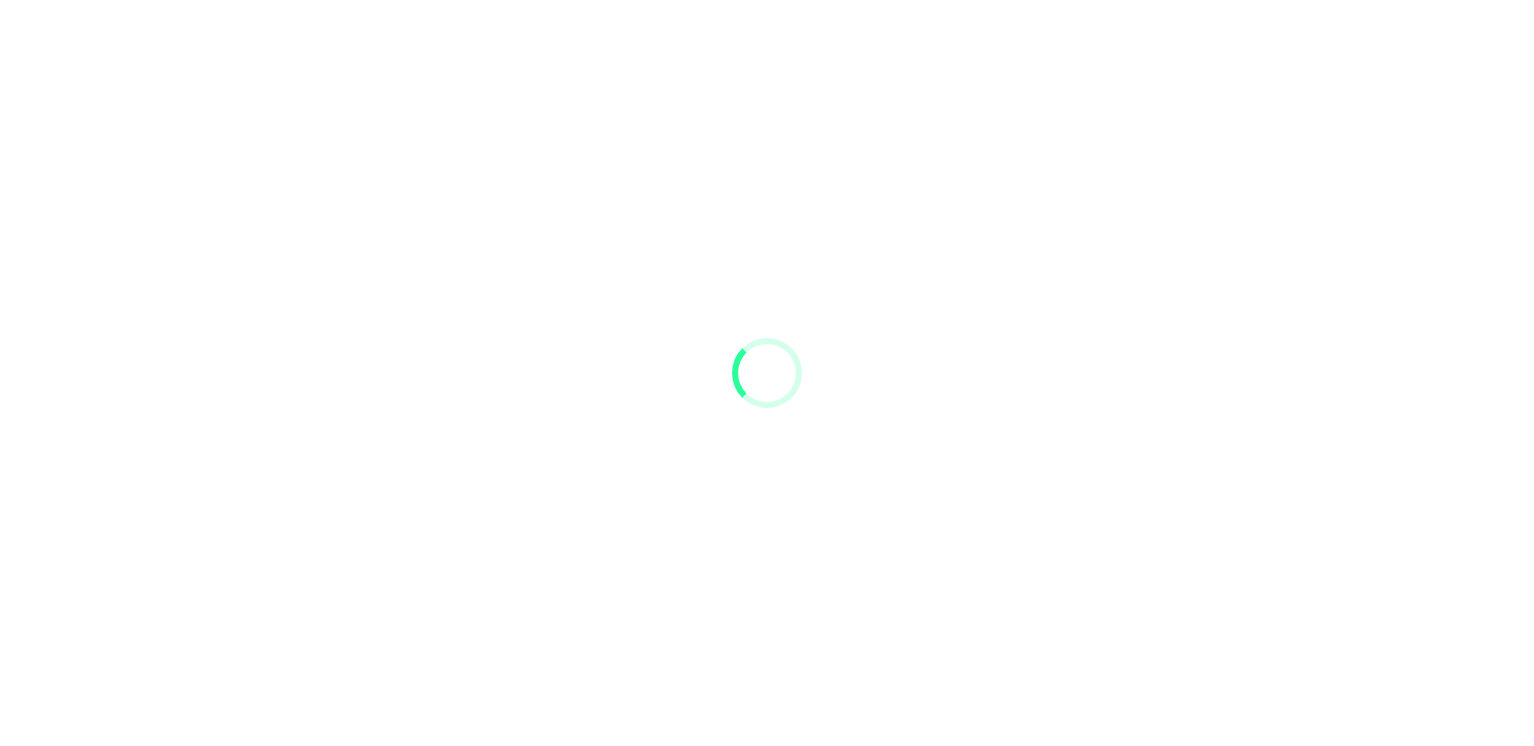 scroll, scrollTop: 0, scrollLeft: 0, axis: both 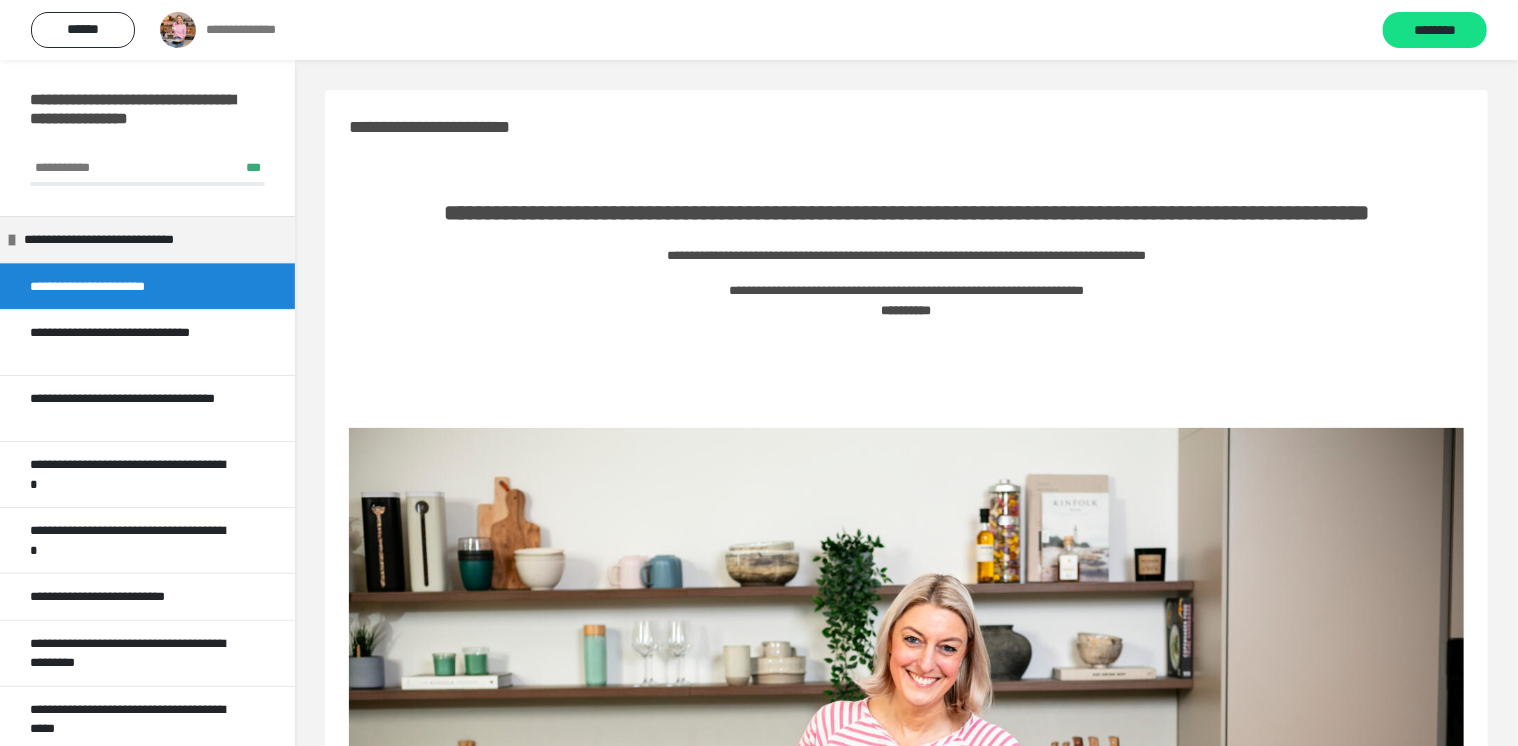 click on "**********" at bounding box center [252, 30] 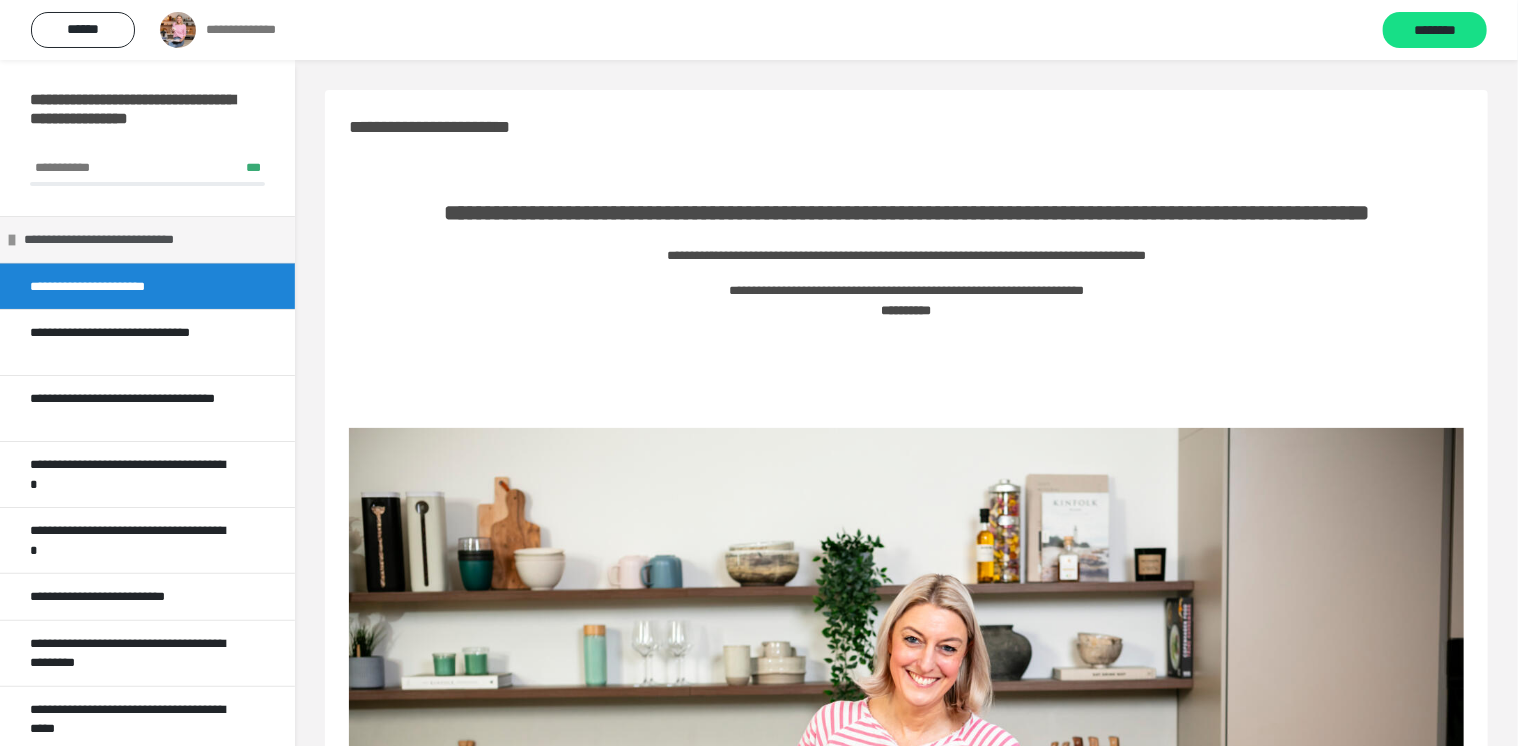 click on "**********" at bounding box center (128, 240) 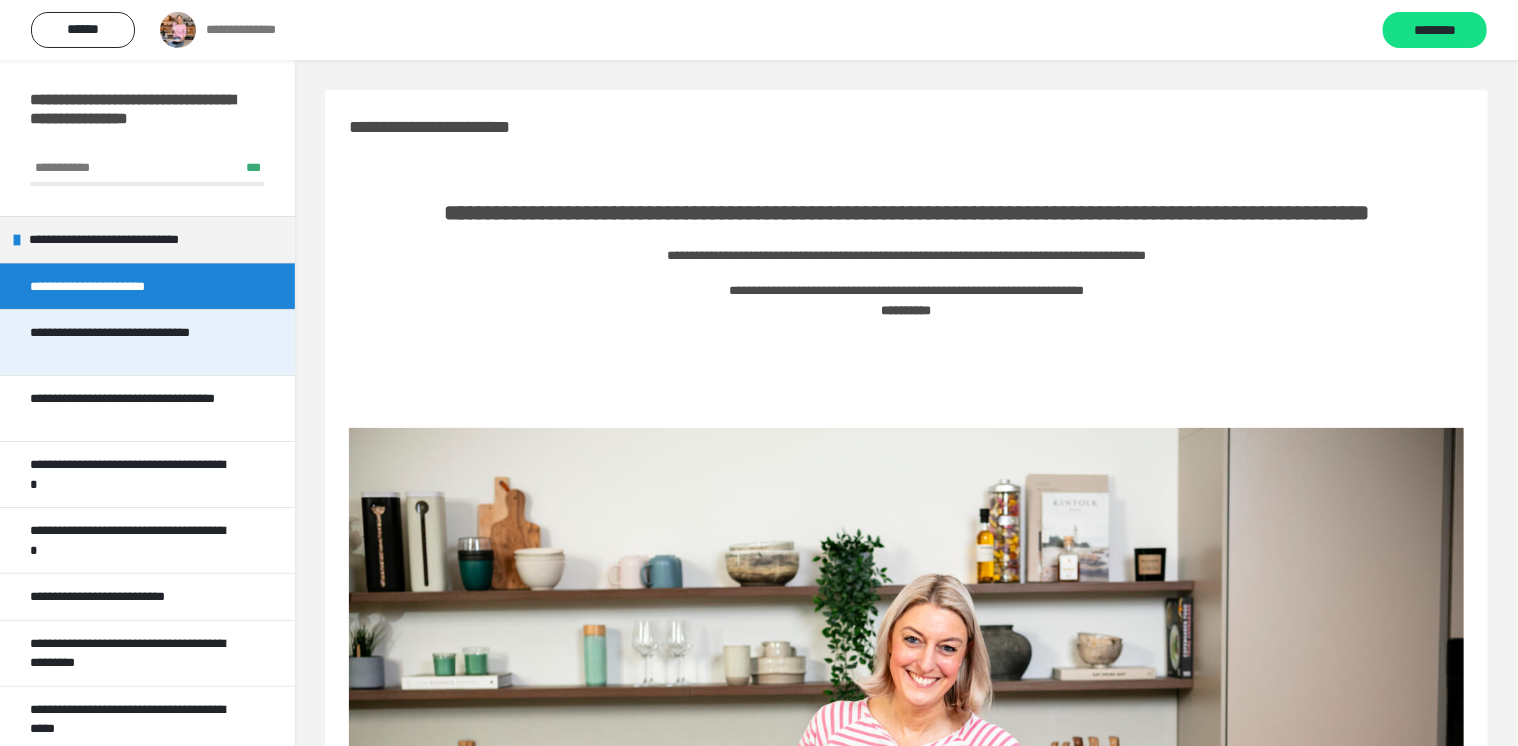 click on "**********" at bounding box center [132, 342] 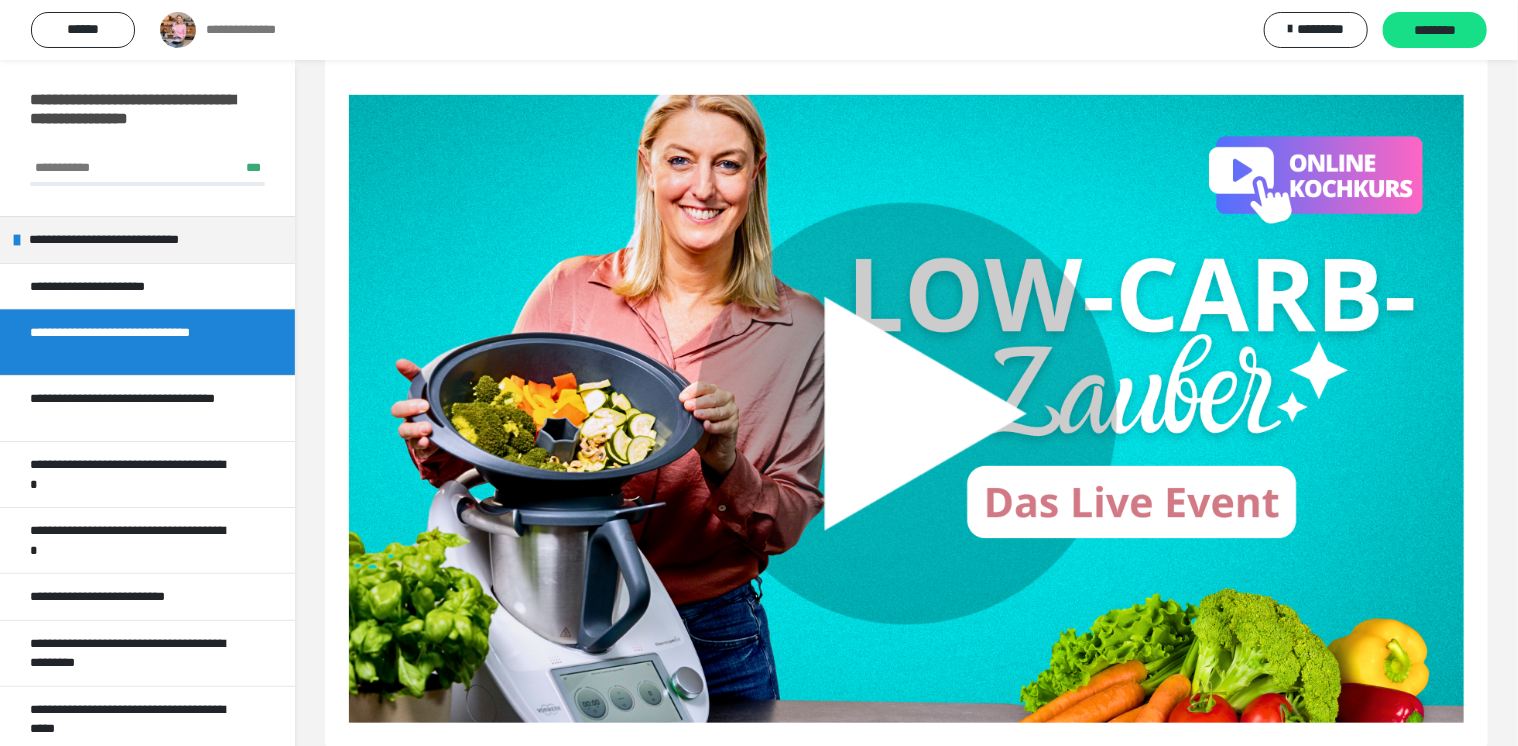 scroll, scrollTop: 597, scrollLeft: 0, axis: vertical 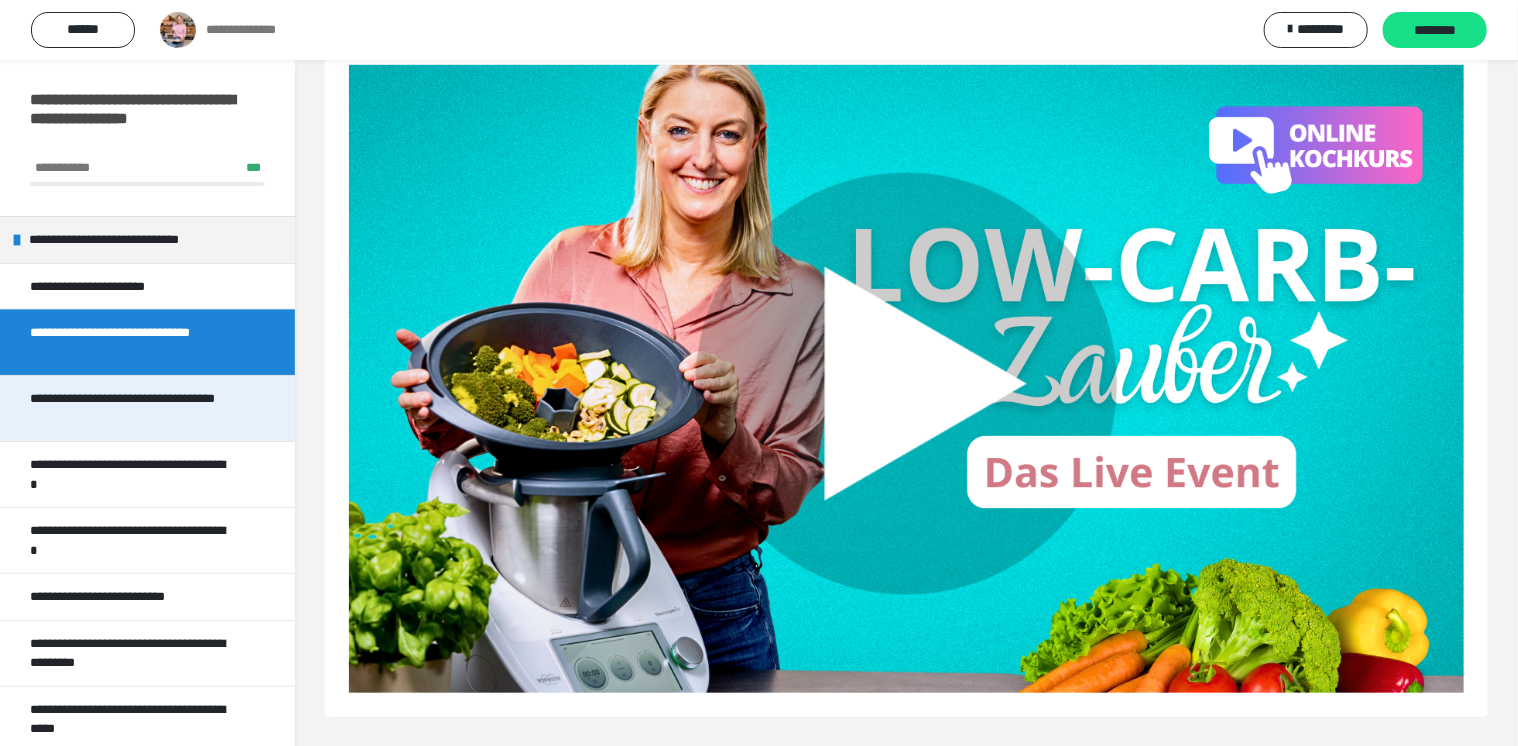 click on "**********" at bounding box center (132, 408) 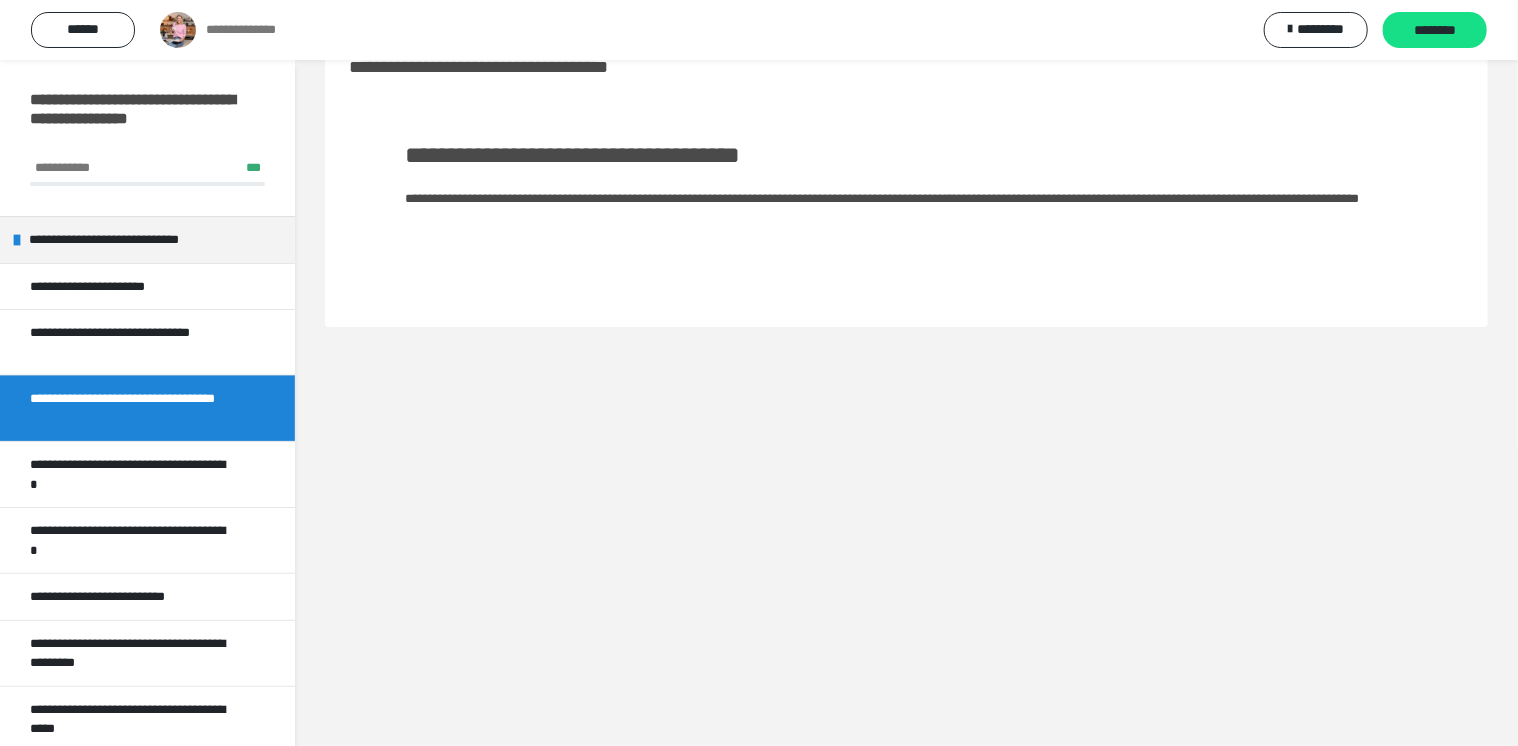 scroll, scrollTop: 60, scrollLeft: 0, axis: vertical 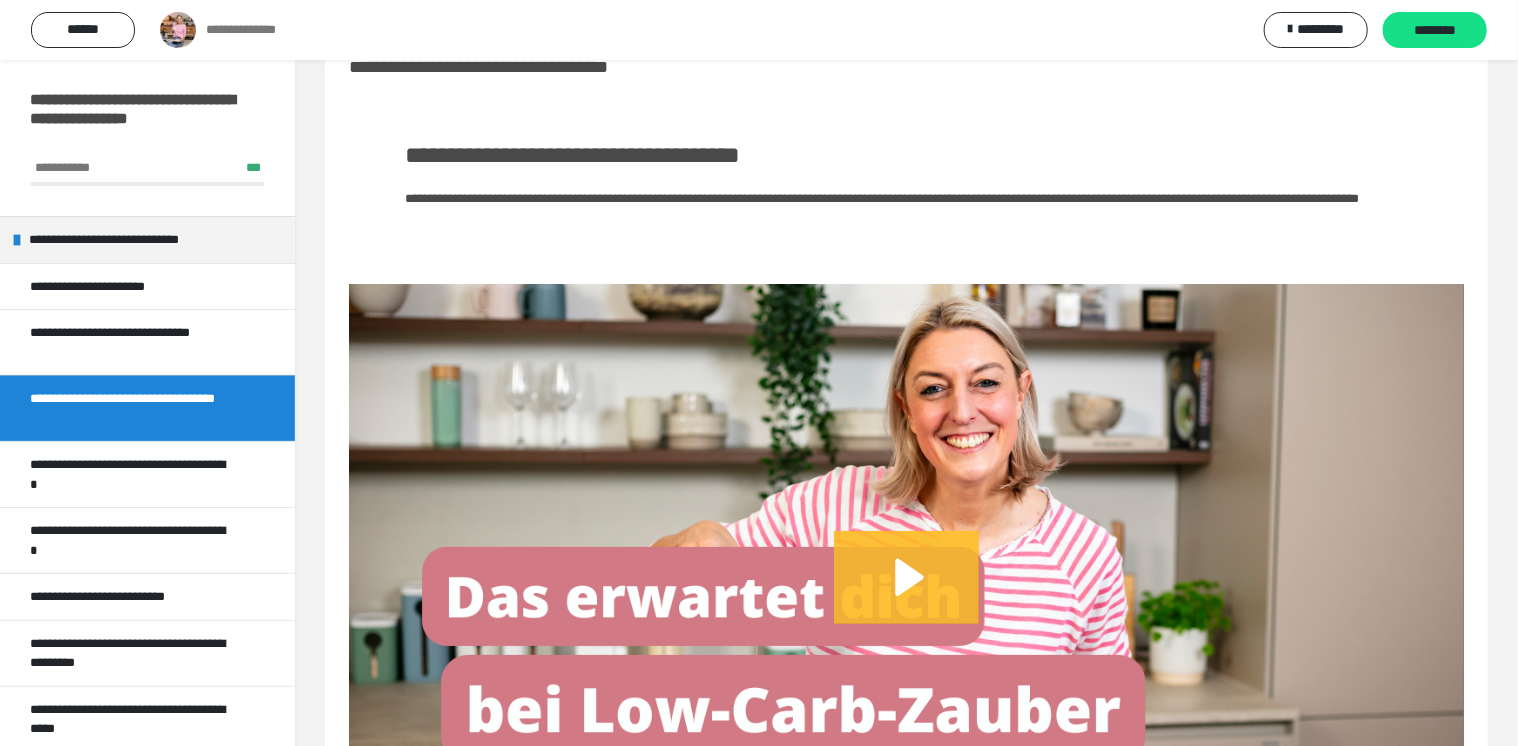 click 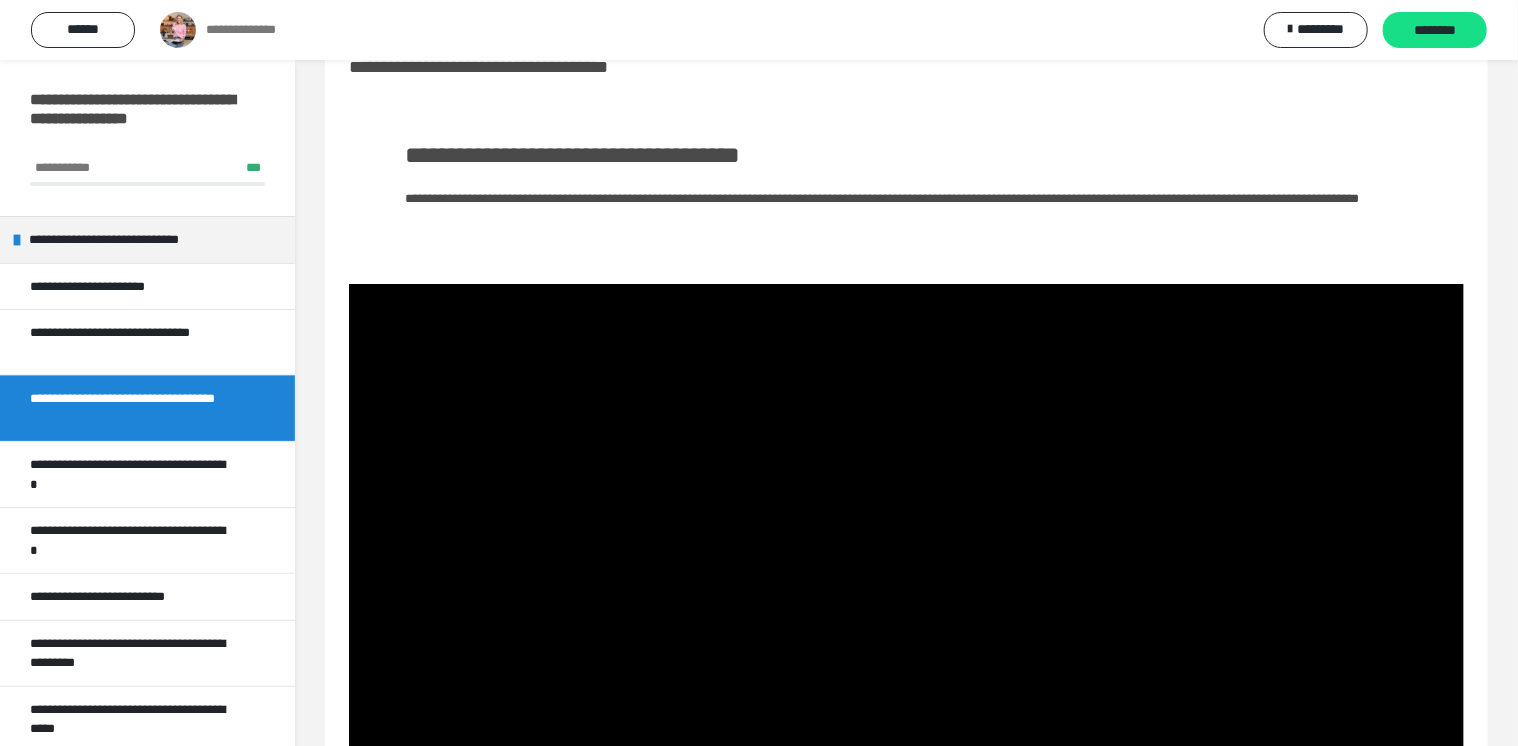 drag, startPoint x: 1181, startPoint y: 505, endPoint x: 1170, endPoint y: 501, distance: 11.7046995 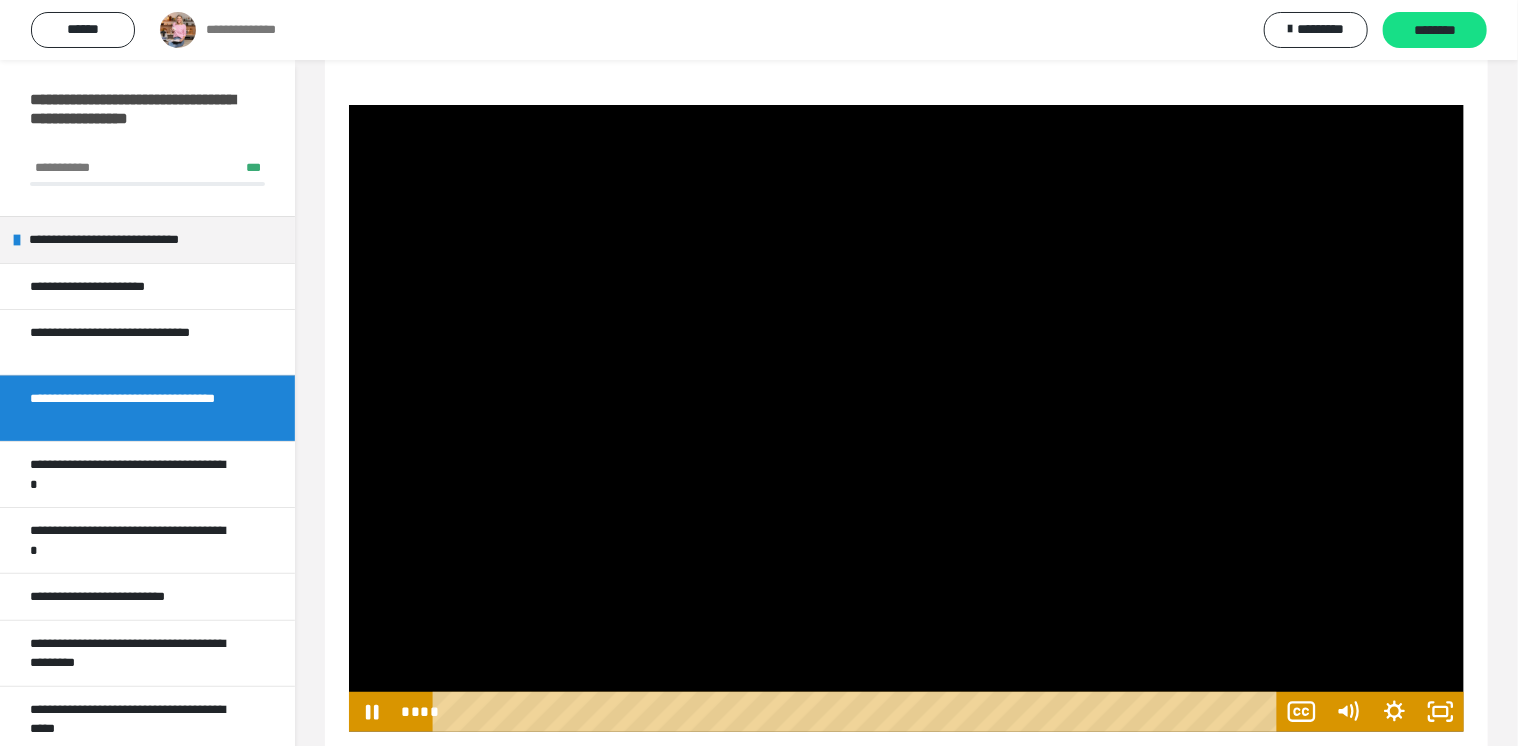 scroll, scrollTop: 260, scrollLeft: 0, axis: vertical 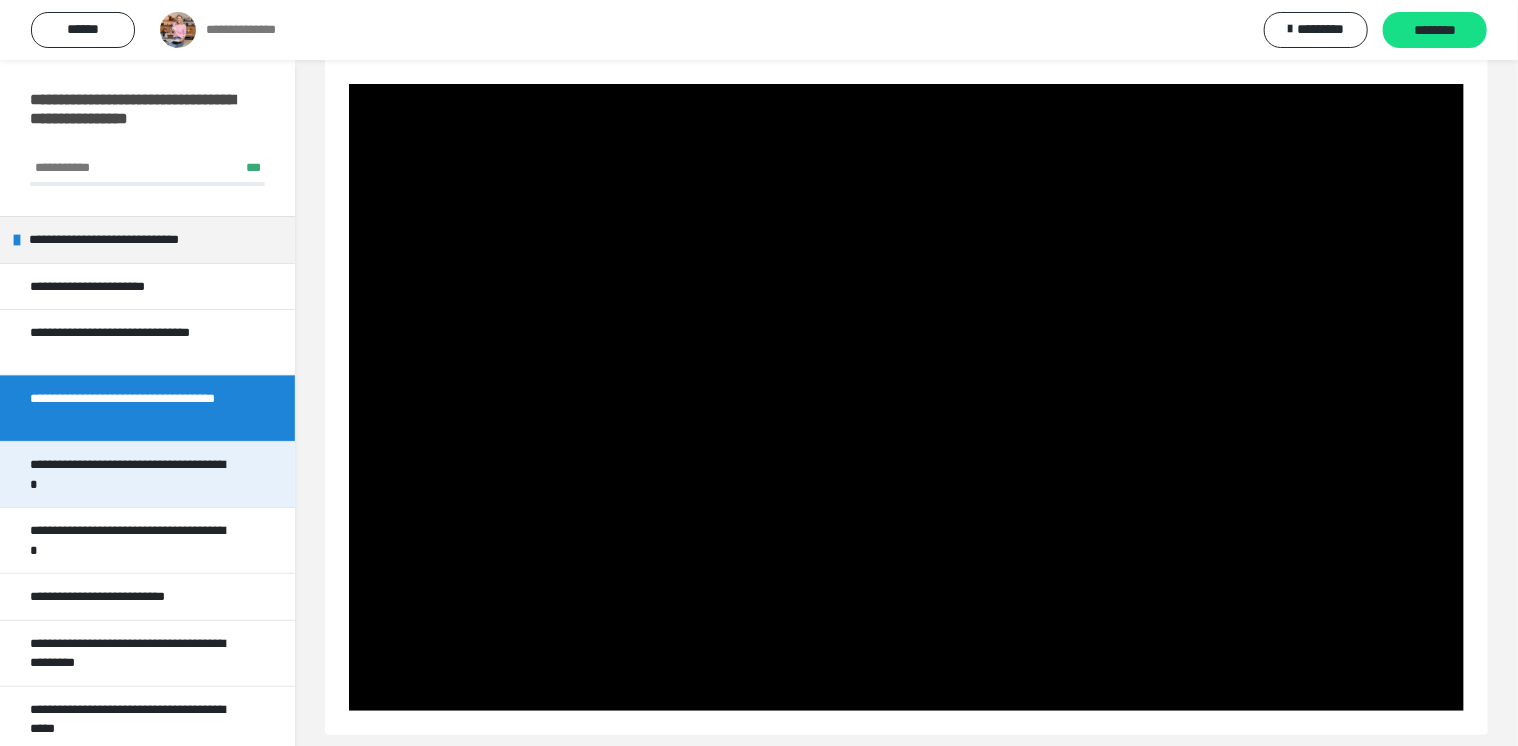 click on "**********" at bounding box center (132, 474) 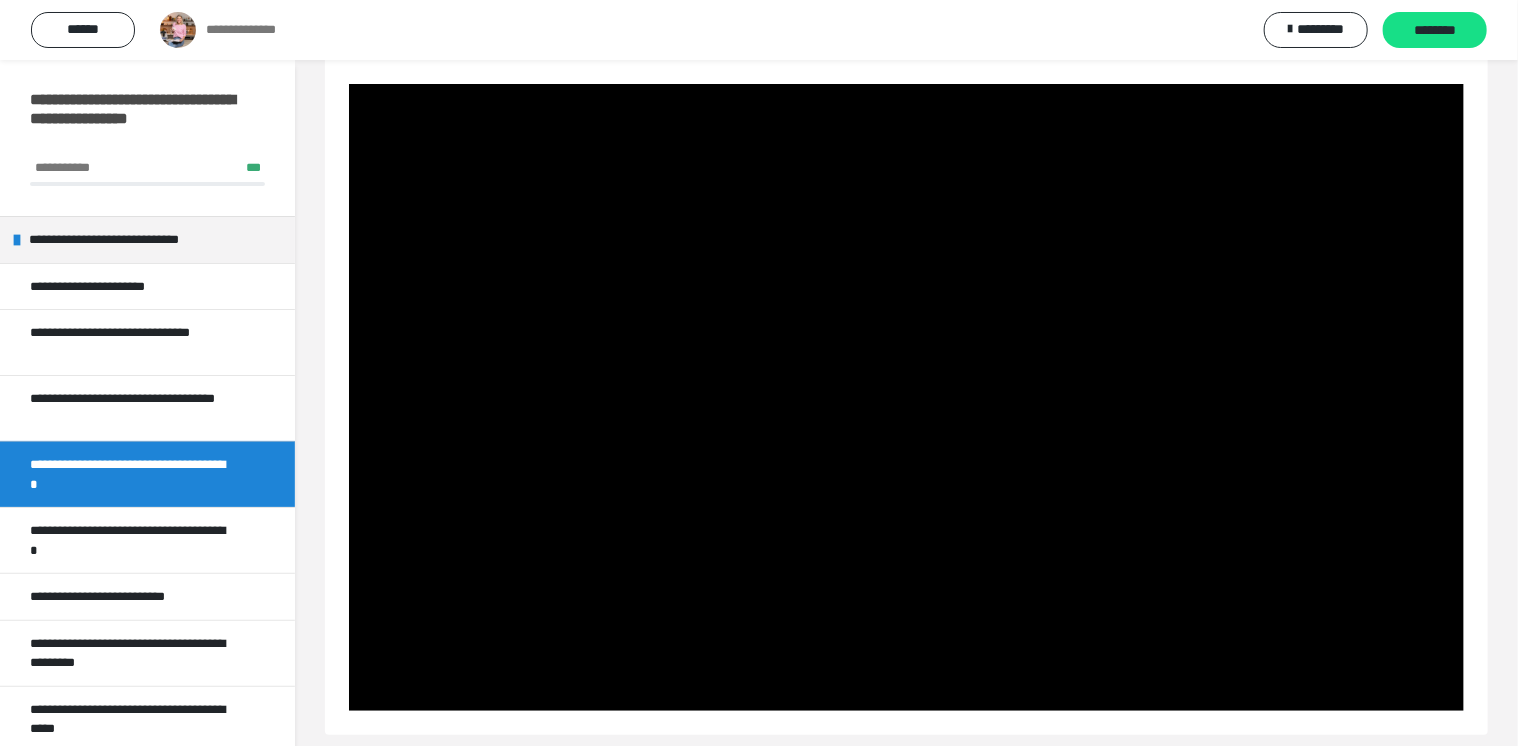 scroll, scrollTop: 60, scrollLeft: 0, axis: vertical 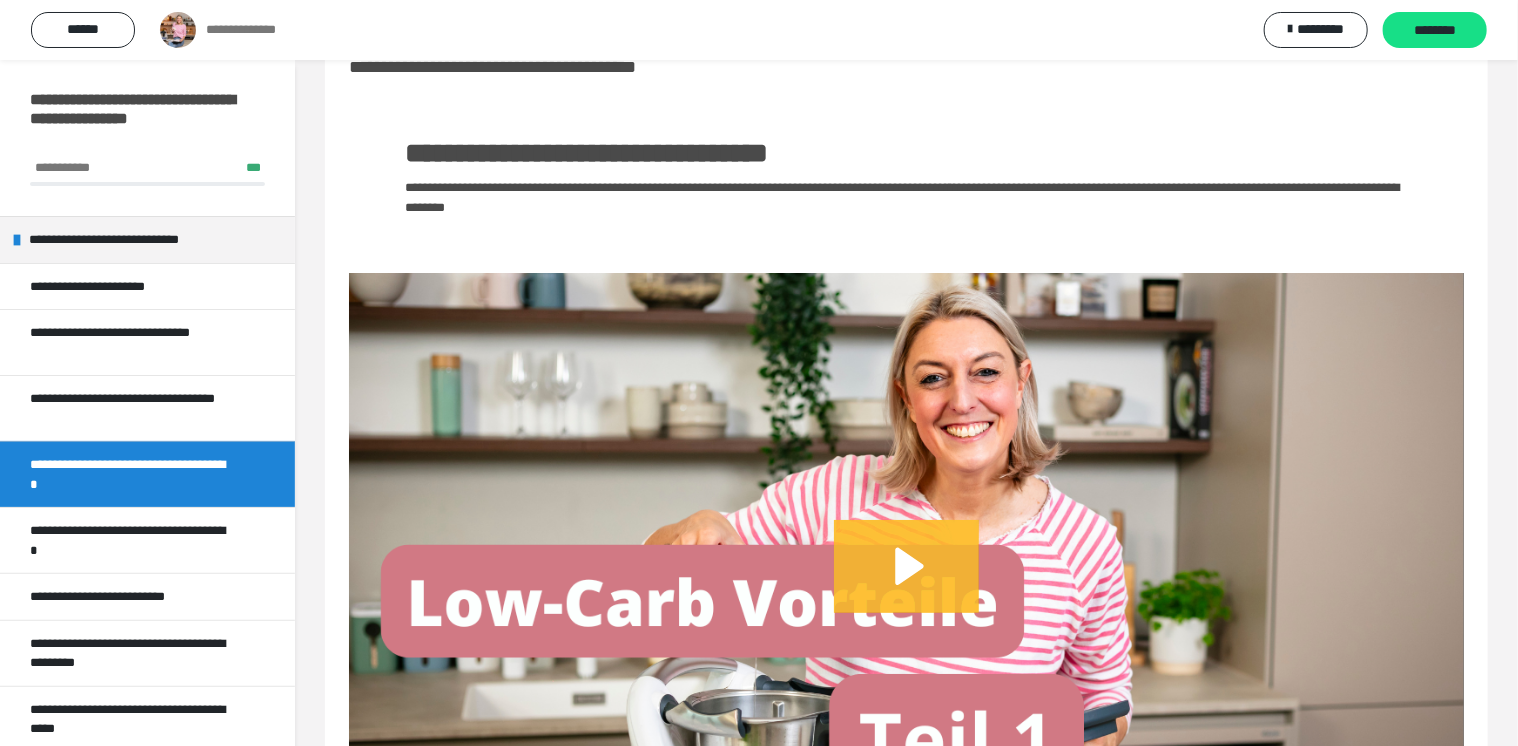 click 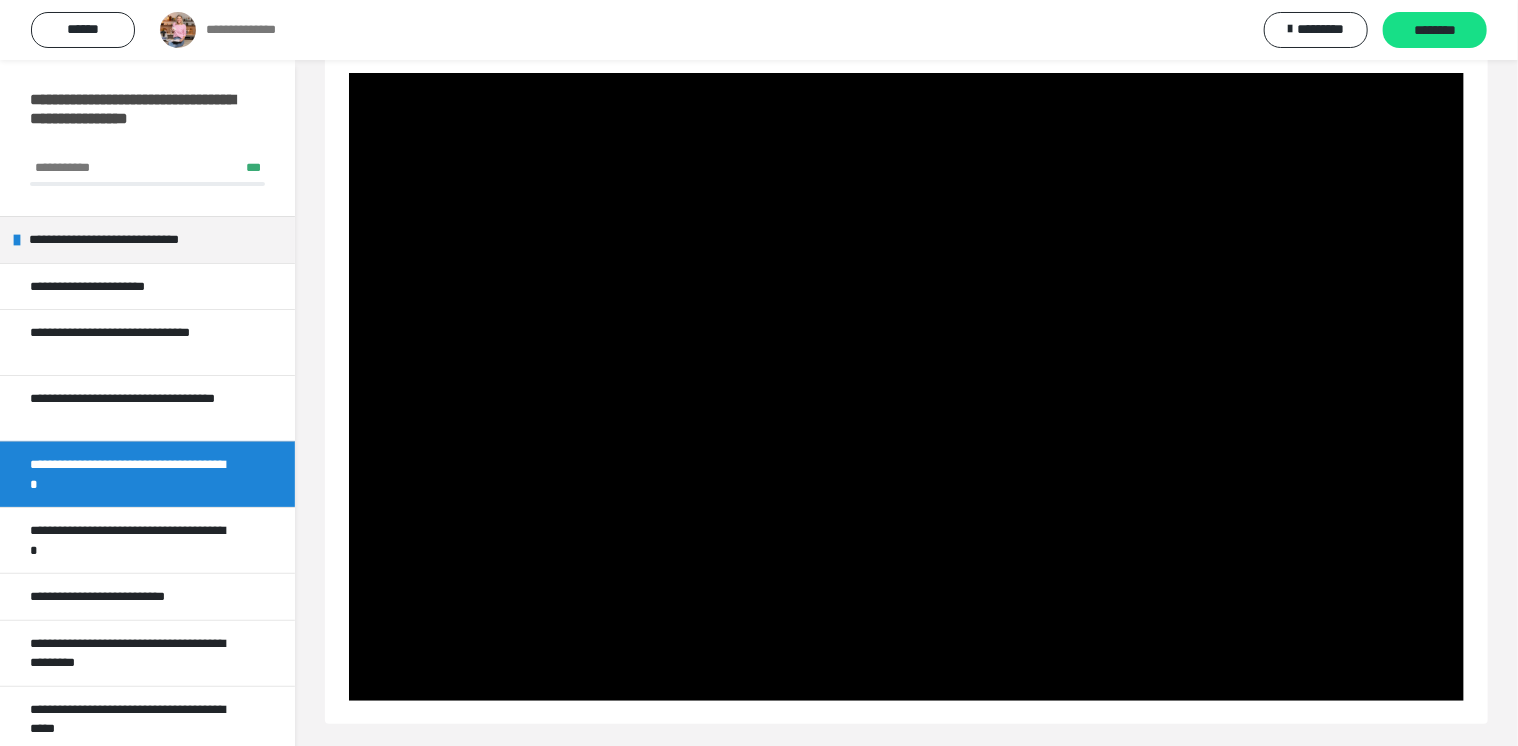 scroll, scrollTop: 268, scrollLeft: 0, axis: vertical 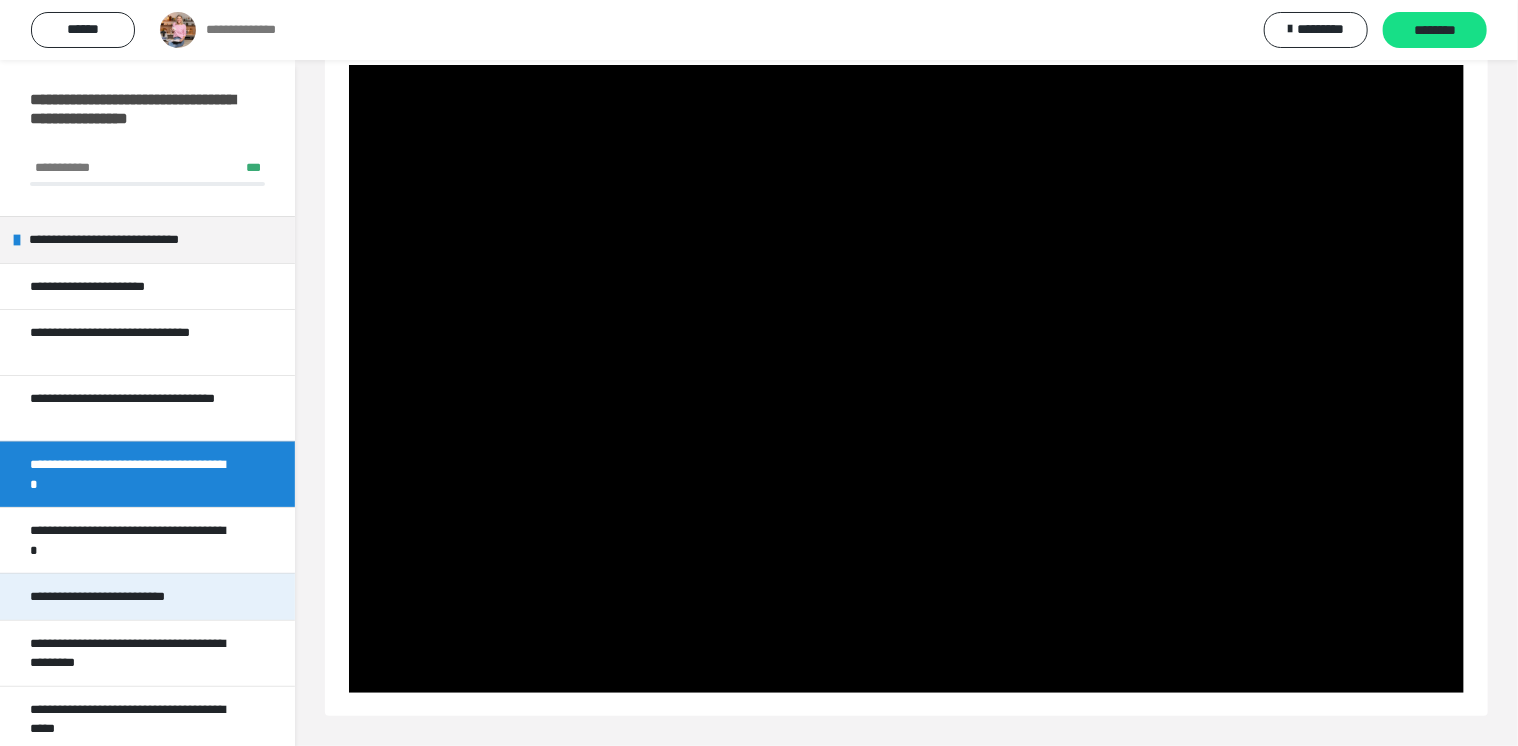 click on "**********" at bounding box center (124, 597) 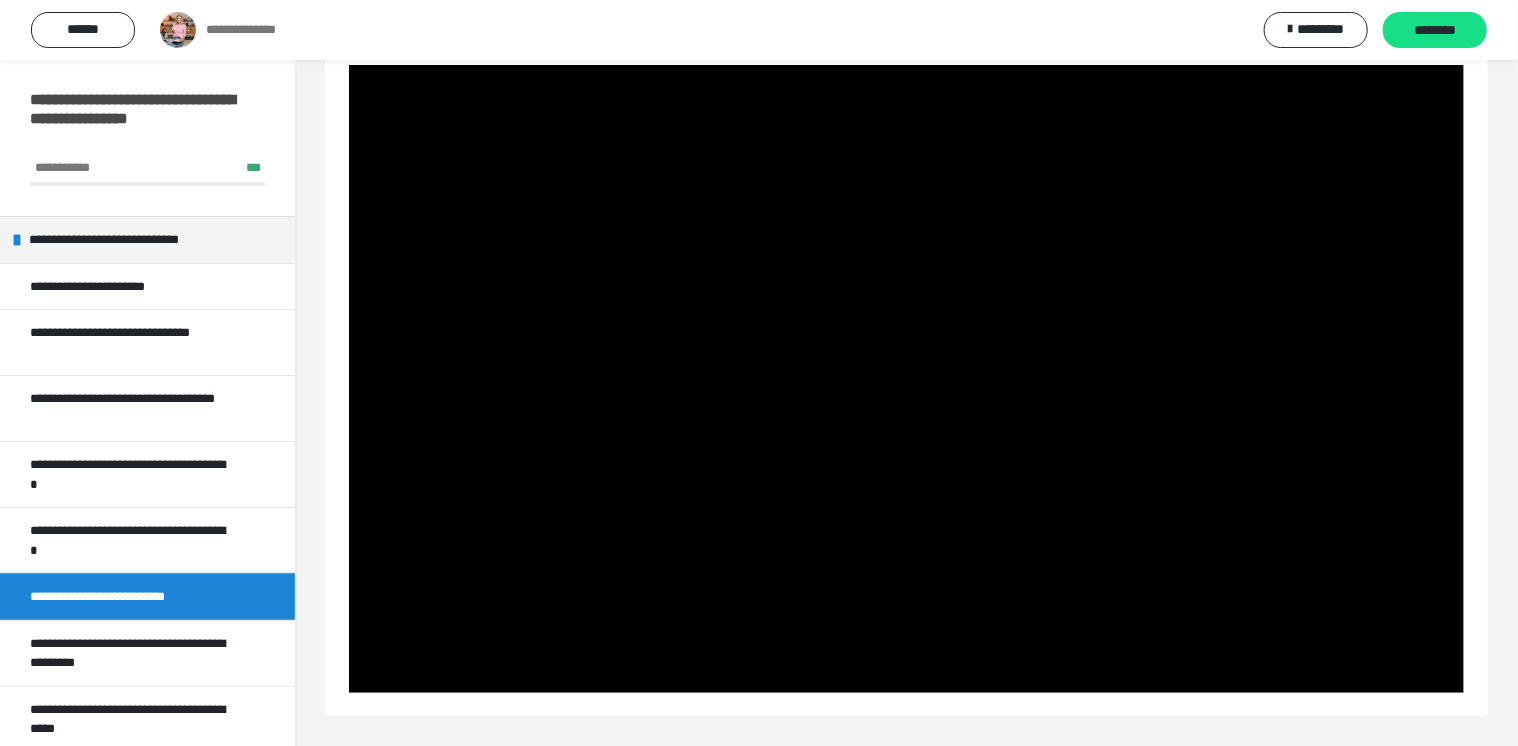 scroll, scrollTop: 60, scrollLeft: 0, axis: vertical 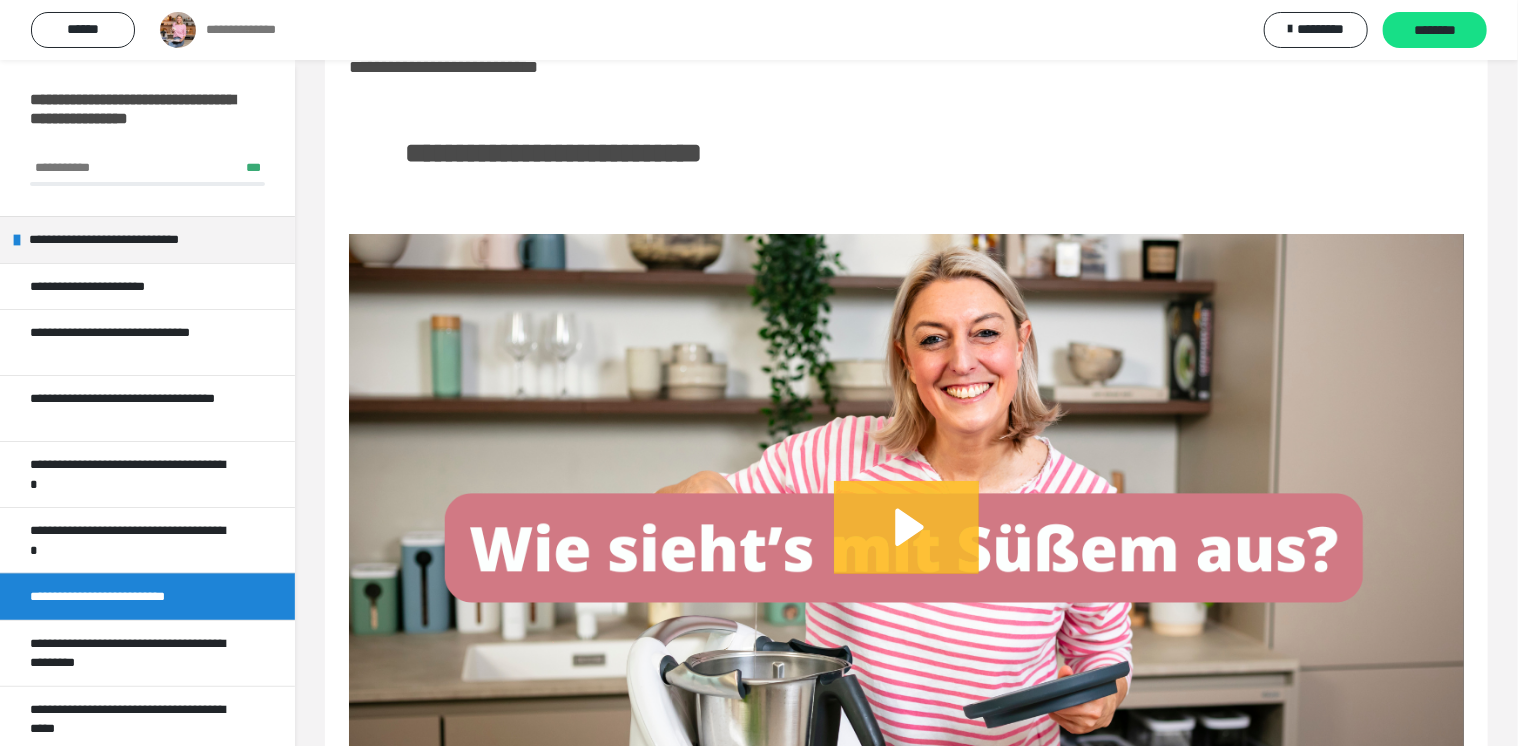 click 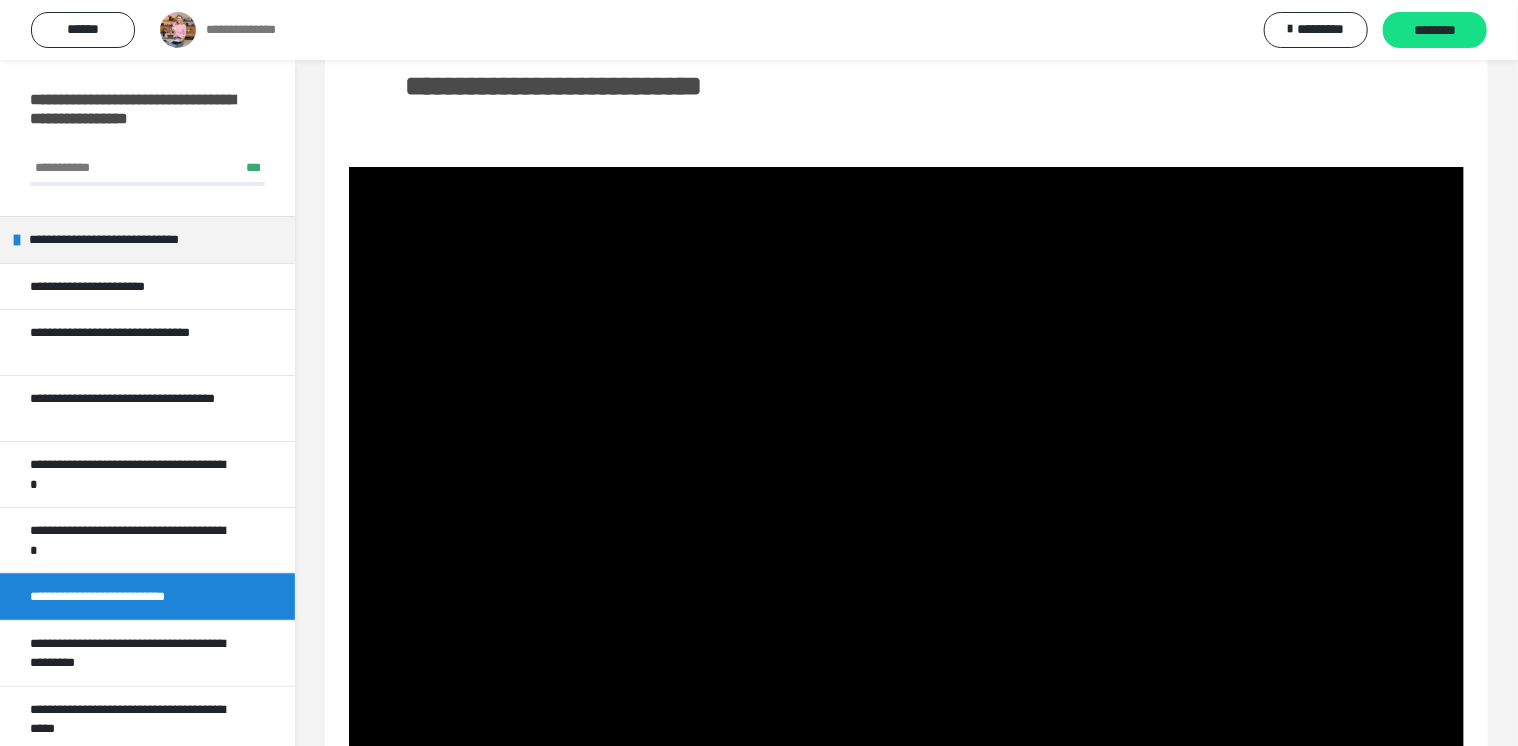 scroll, scrollTop: 228, scrollLeft: 0, axis: vertical 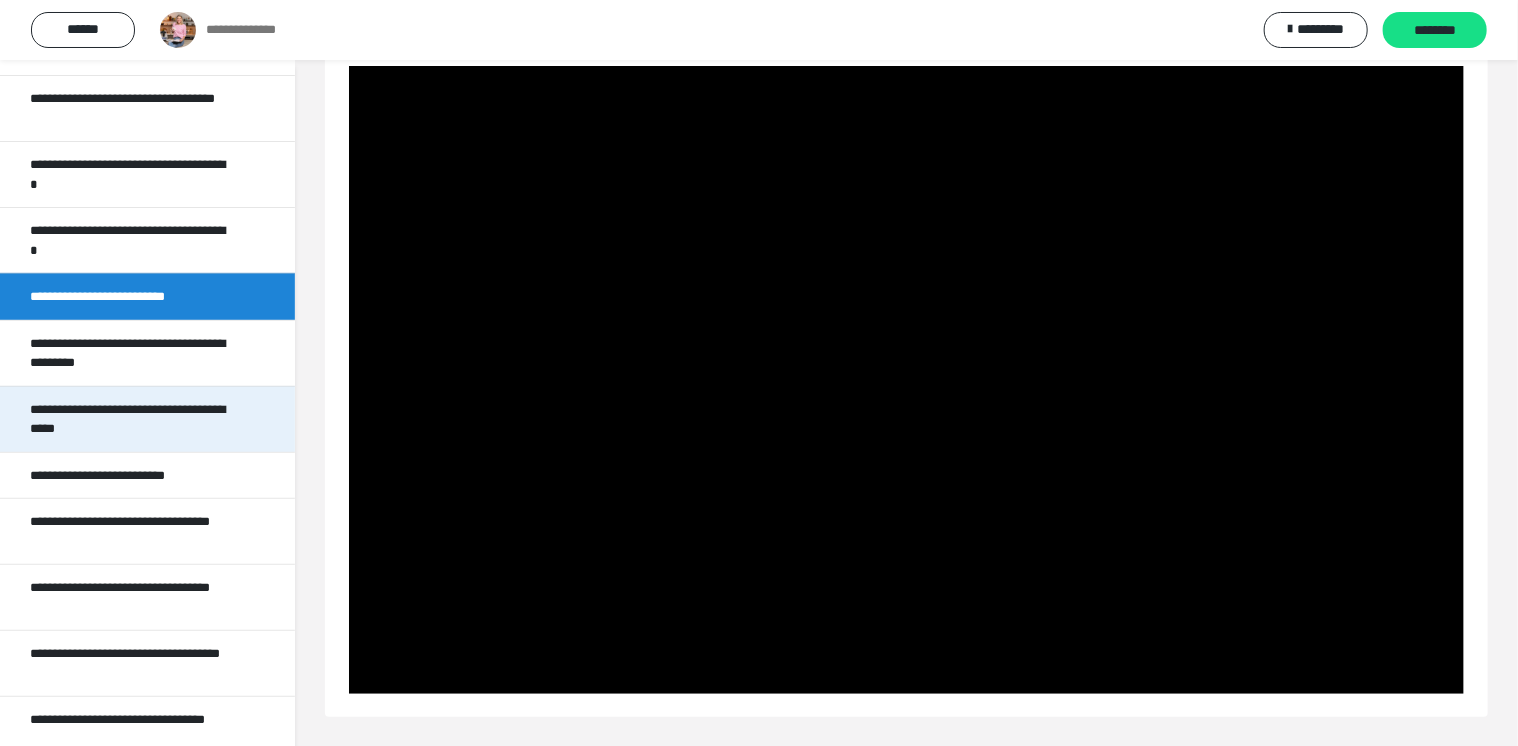 click on "**********" at bounding box center (132, 419) 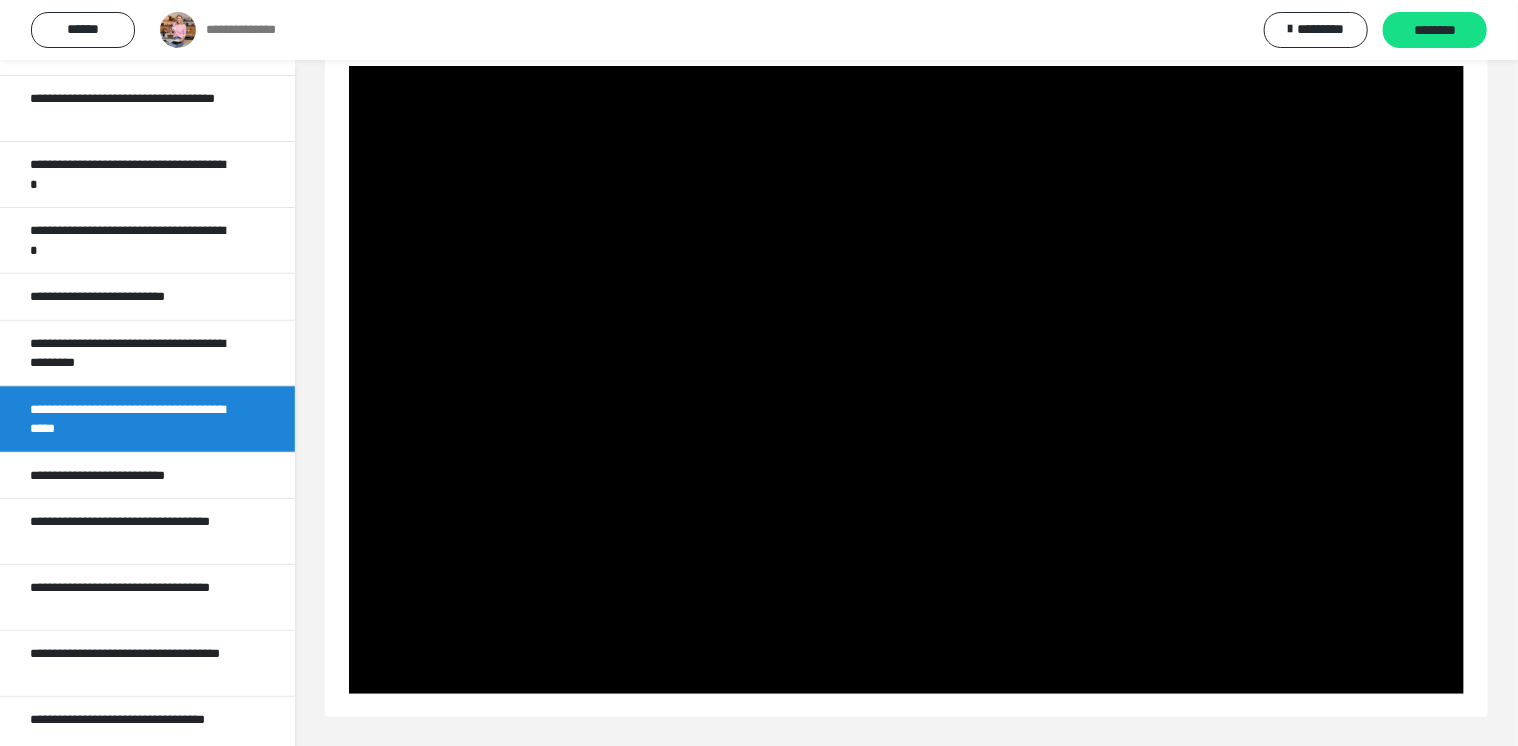 scroll, scrollTop: 60, scrollLeft: 0, axis: vertical 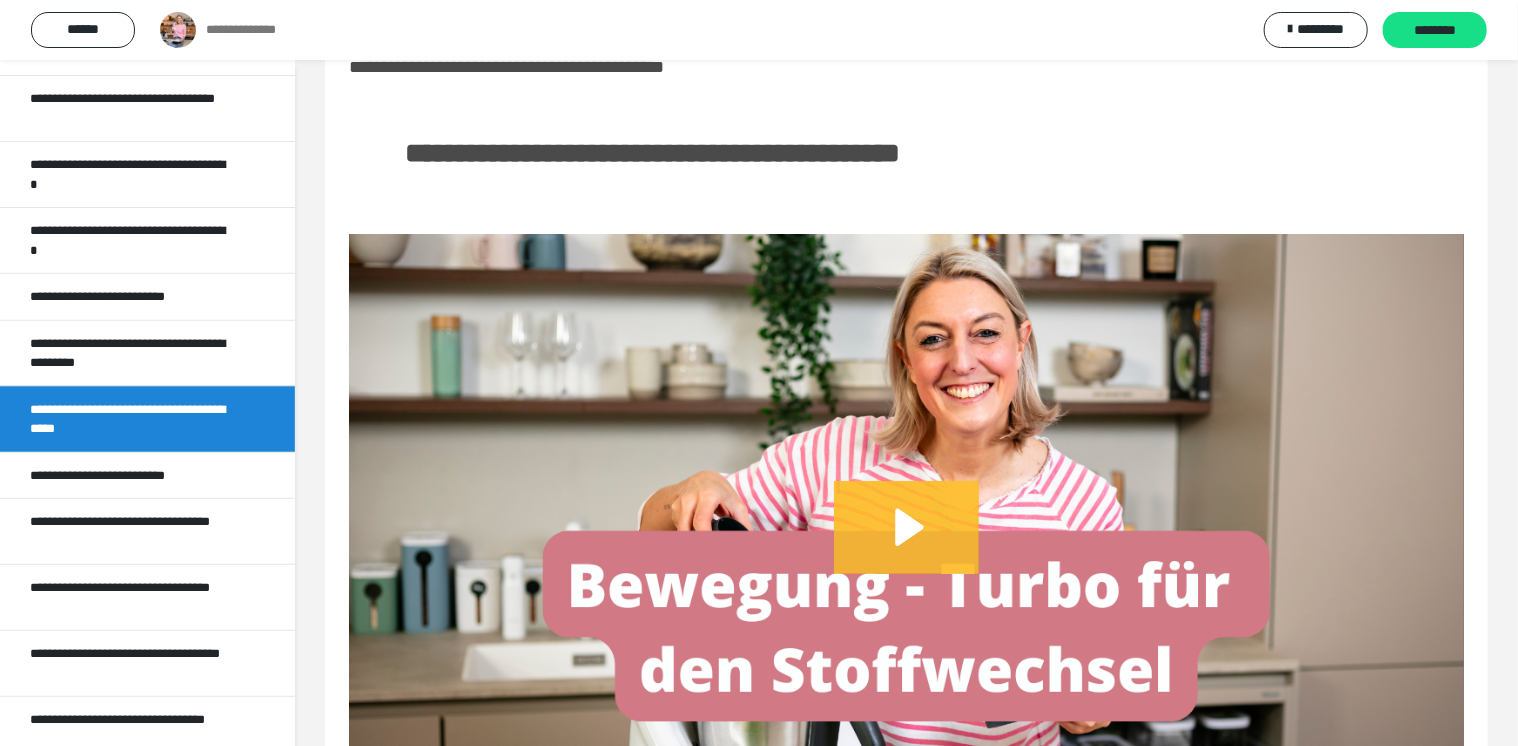 click 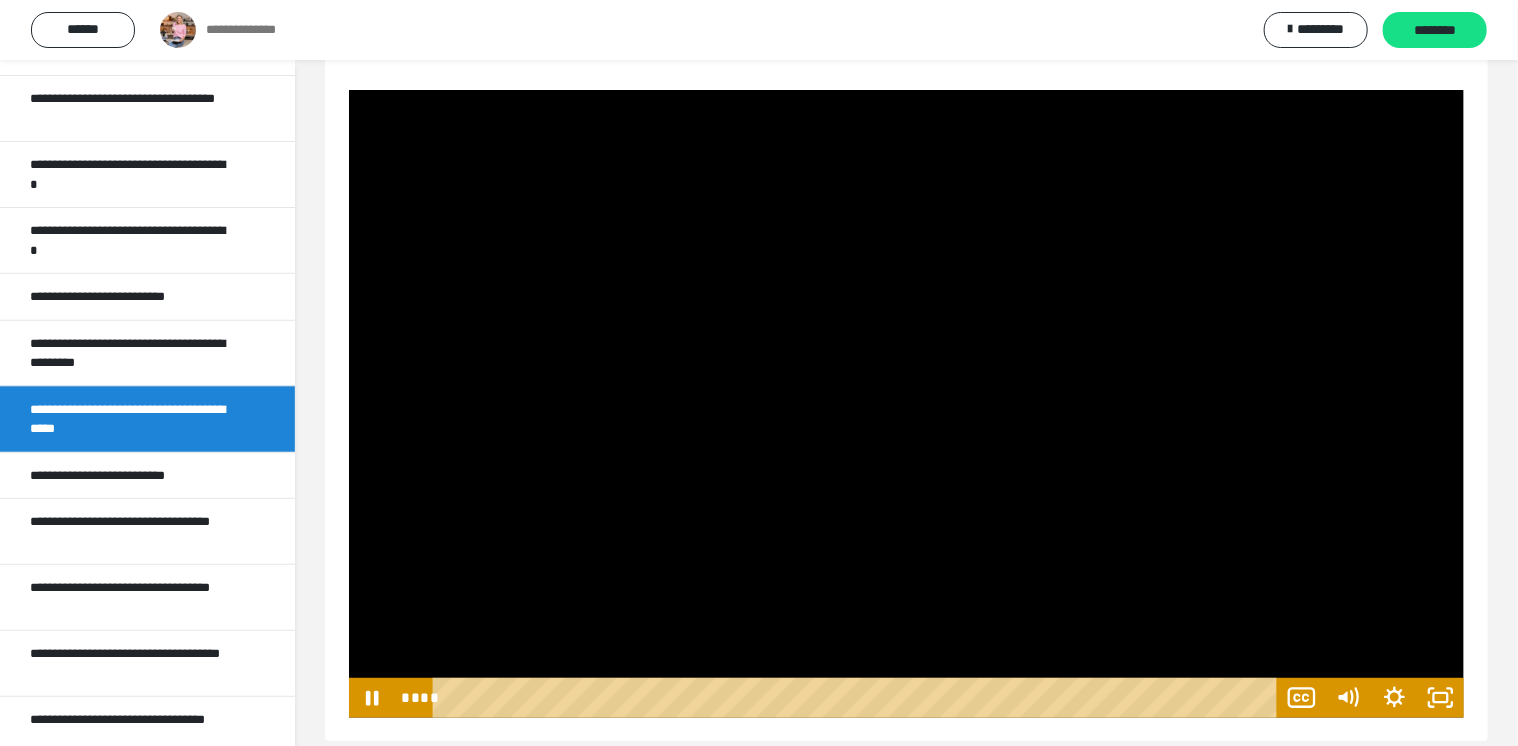 scroll, scrollTop: 228, scrollLeft: 0, axis: vertical 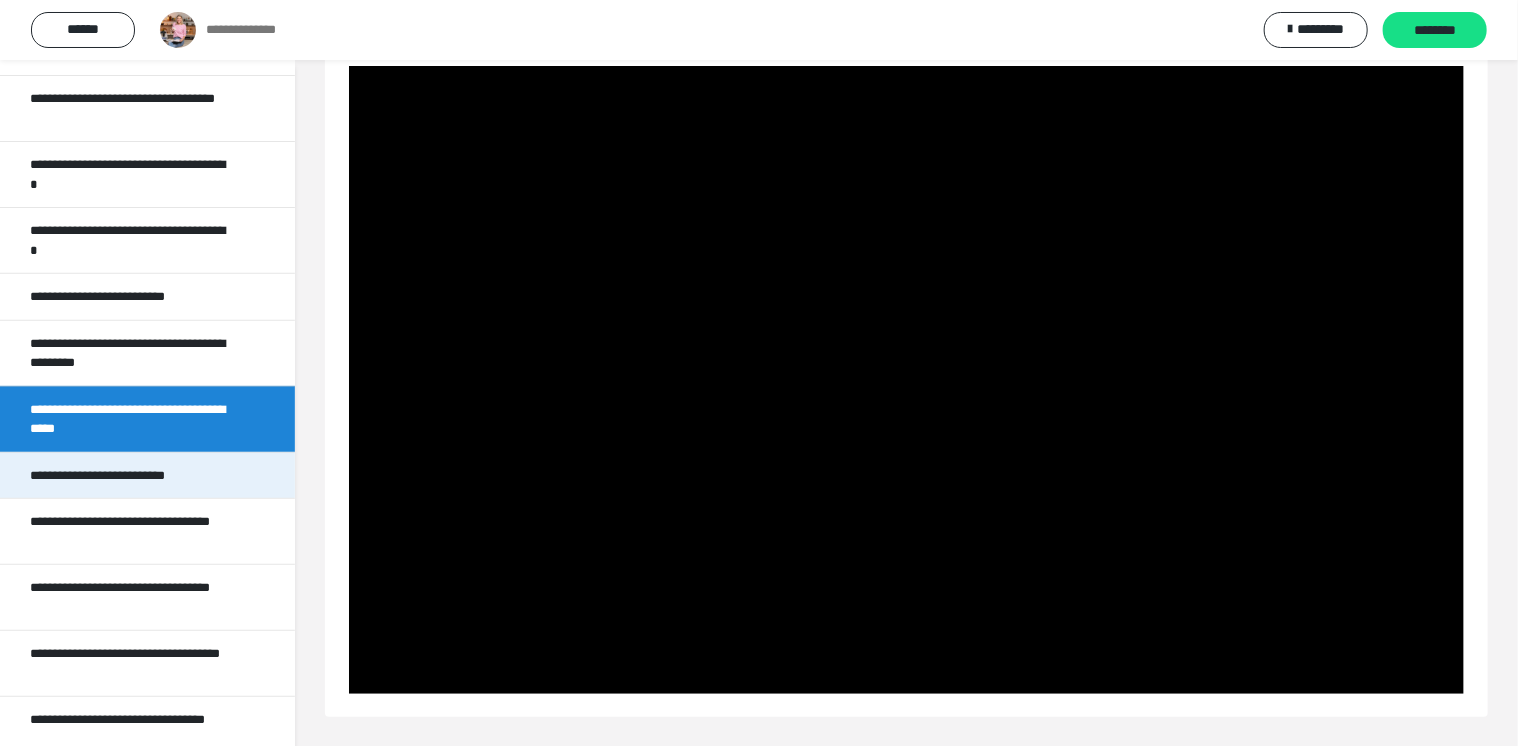 click on "**********" at bounding box center [124, 476] 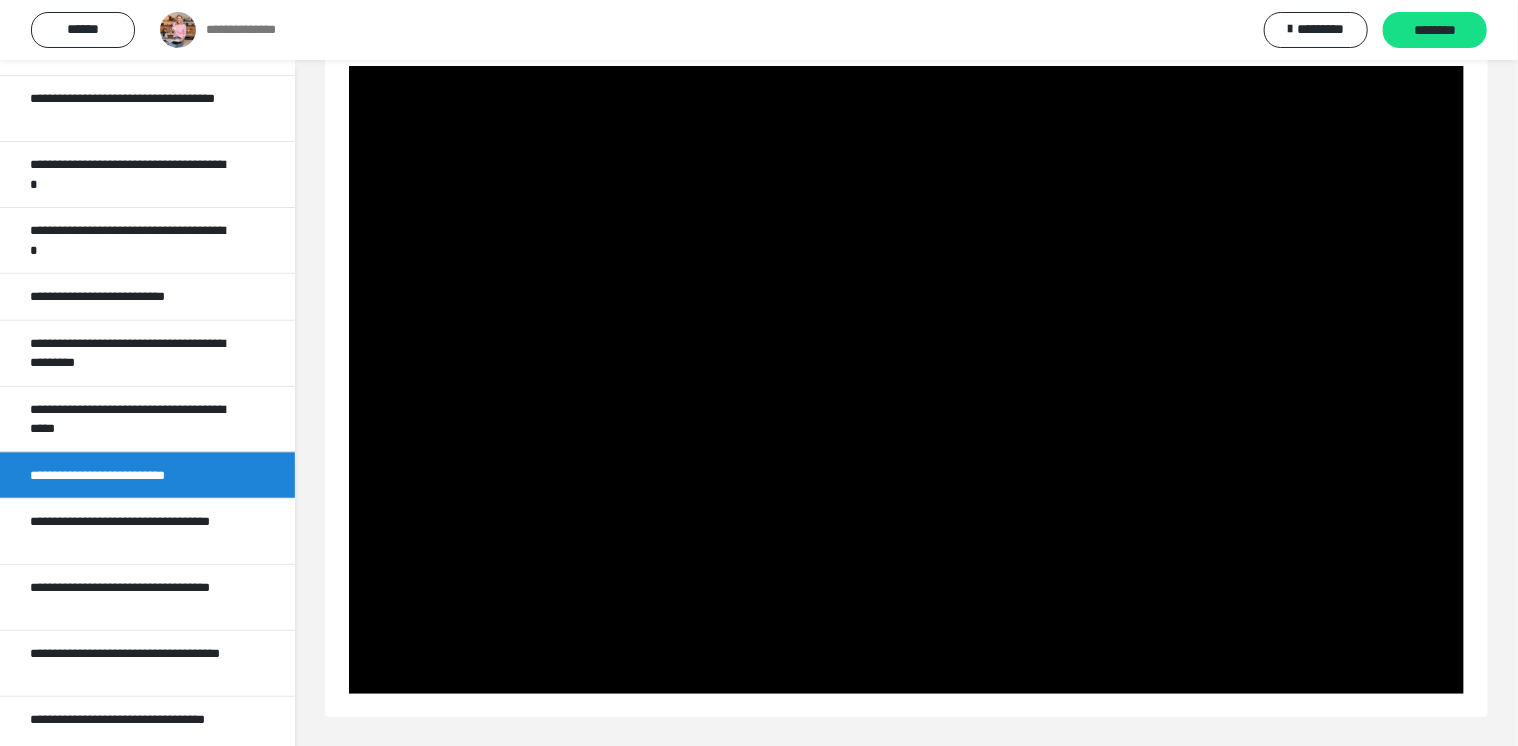 scroll, scrollTop: 60, scrollLeft: 0, axis: vertical 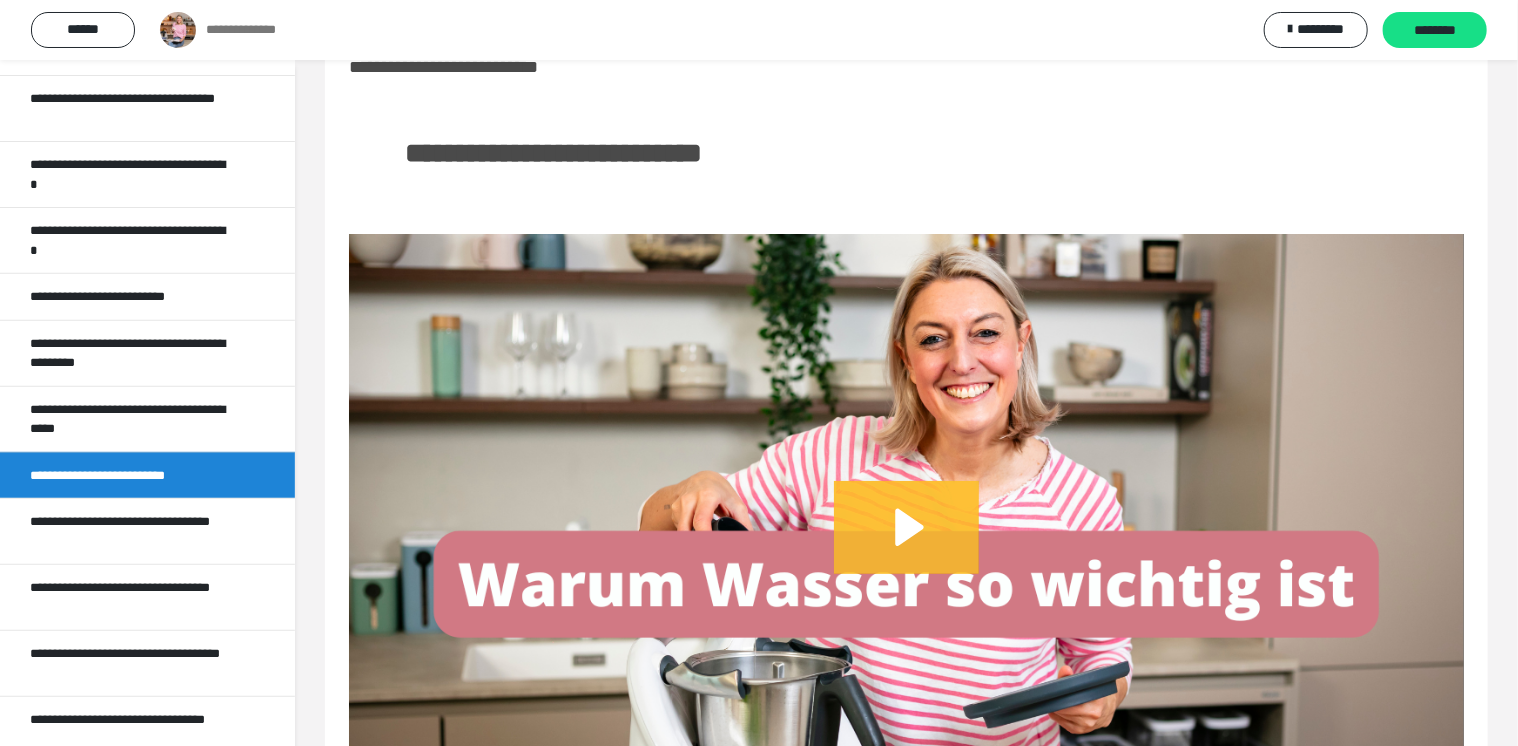 click 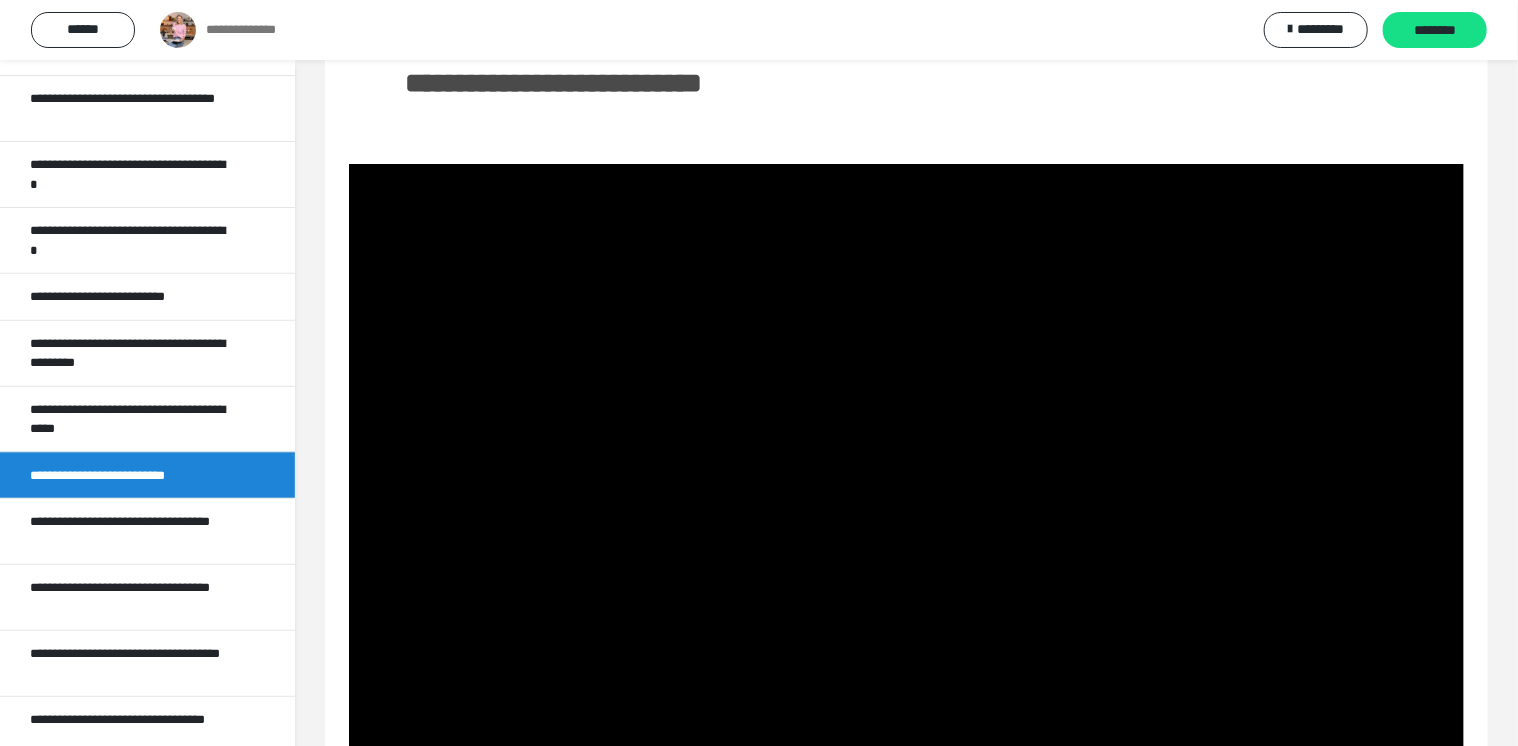 scroll, scrollTop: 228, scrollLeft: 0, axis: vertical 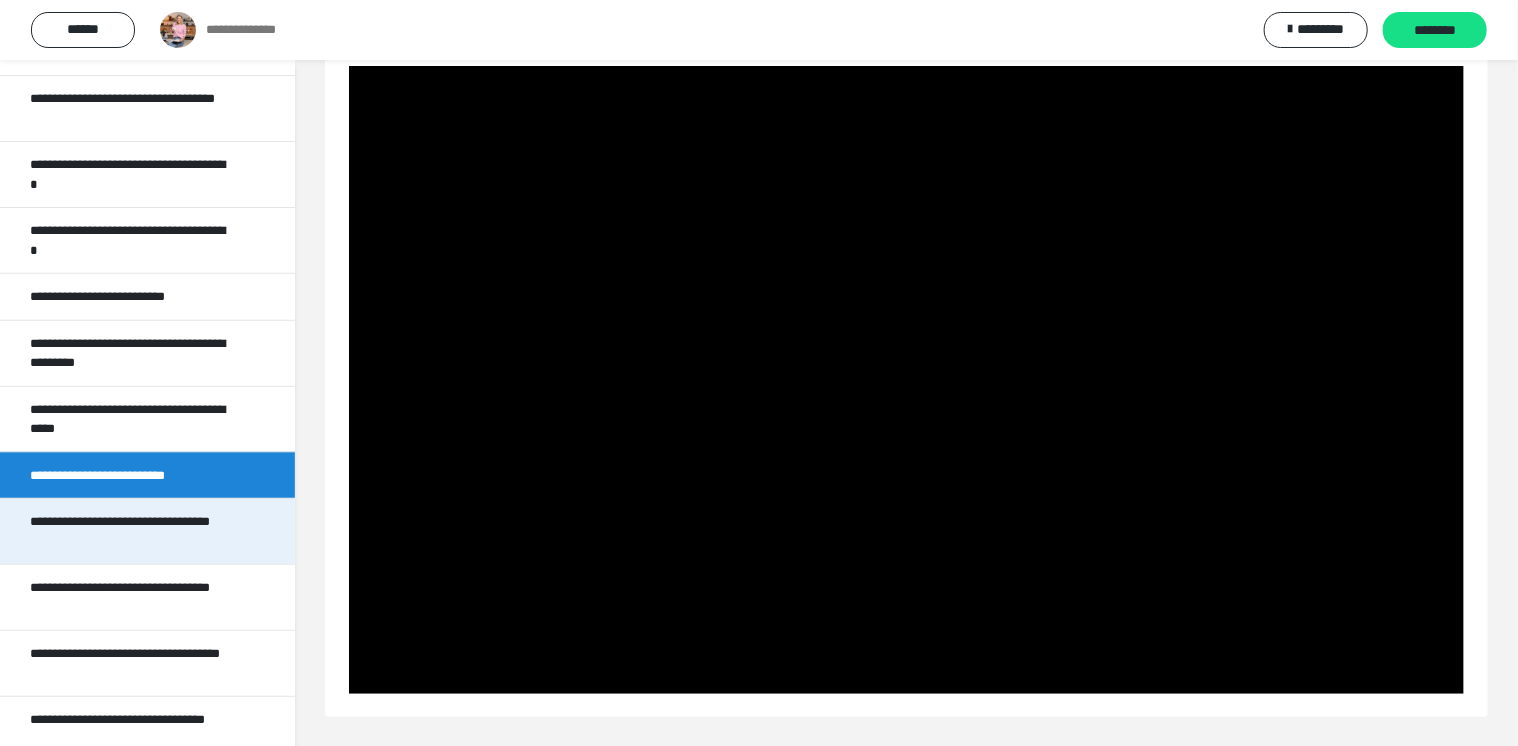 click on "**********" at bounding box center [132, 531] 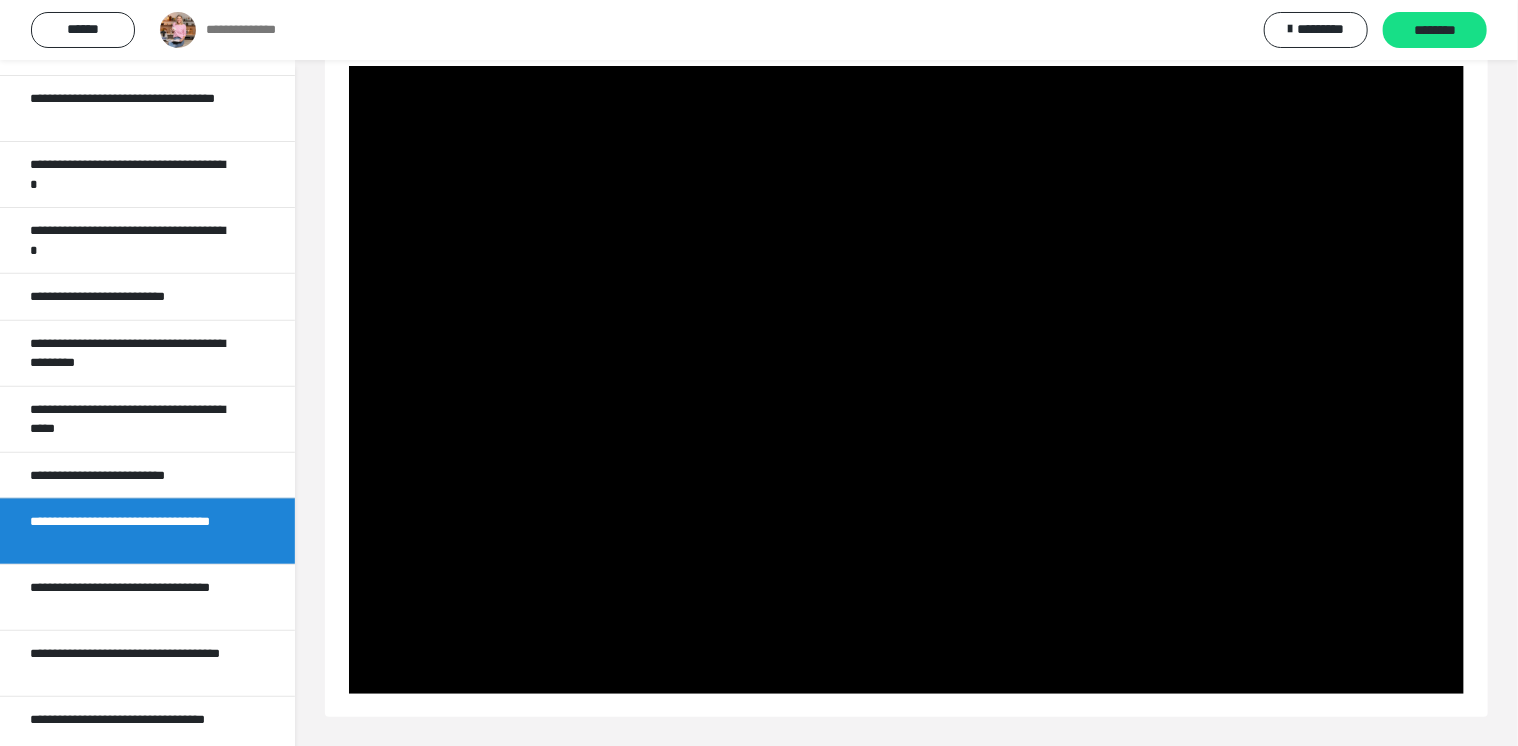 scroll, scrollTop: 60, scrollLeft: 0, axis: vertical 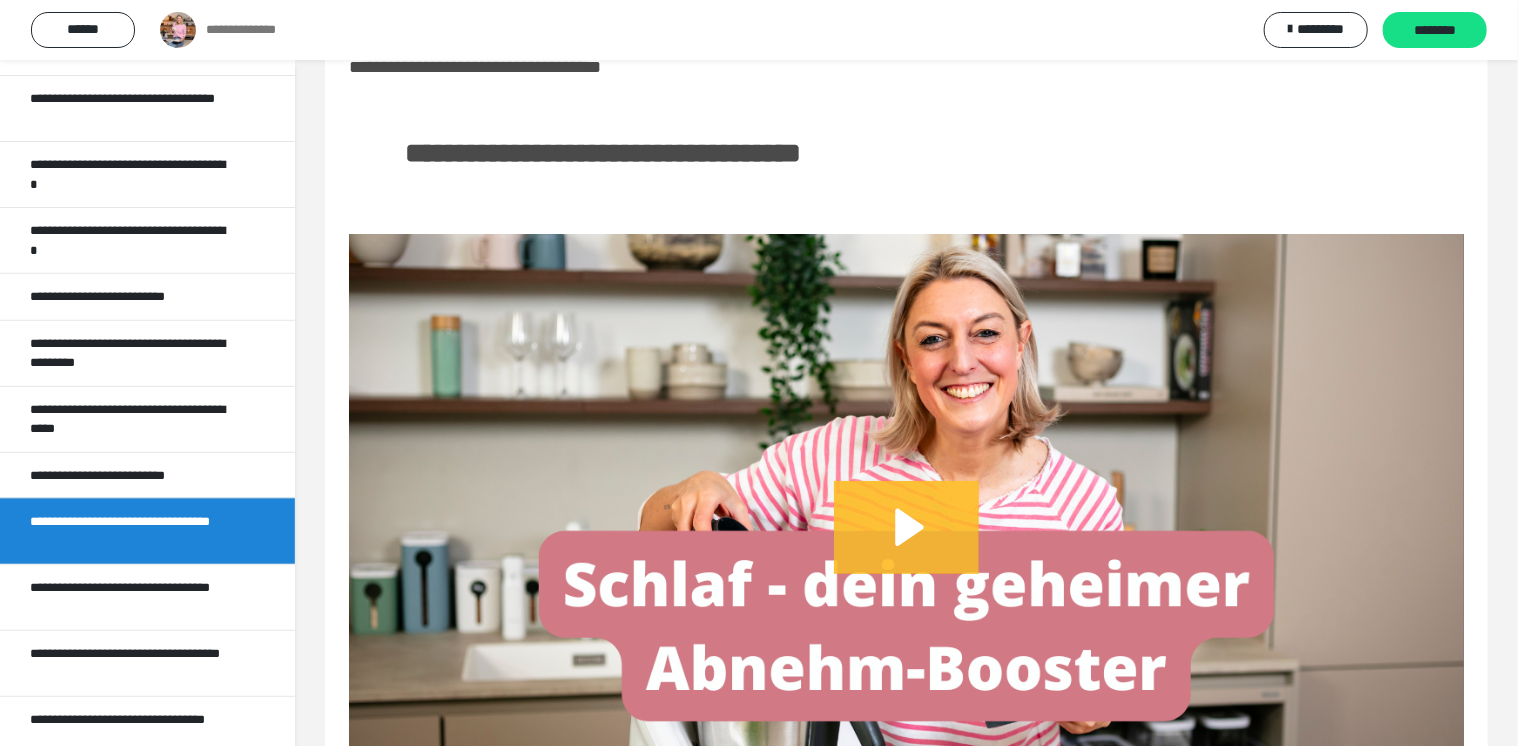 click 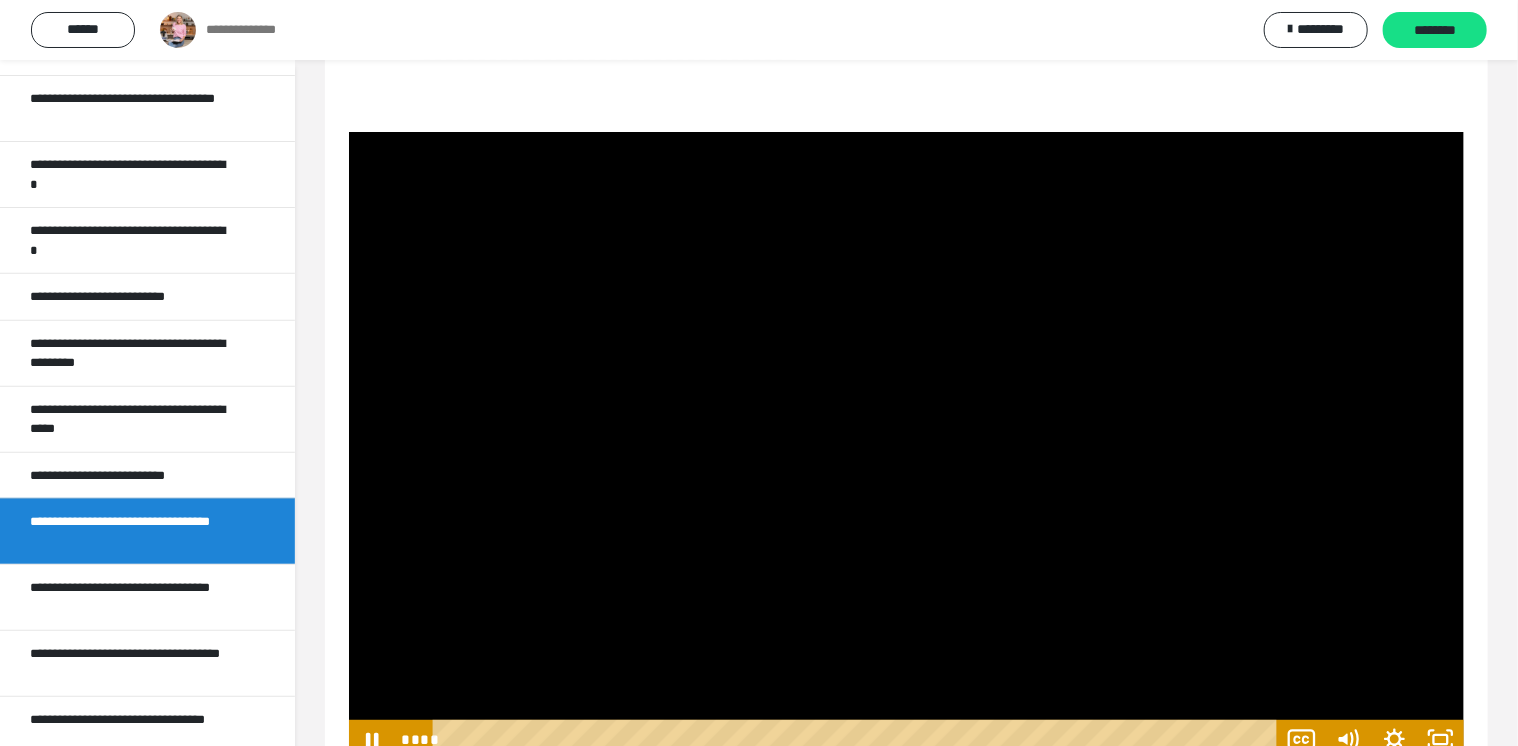 scroll, scrollTop: 228, scrollLeft: 0, axis: vertical 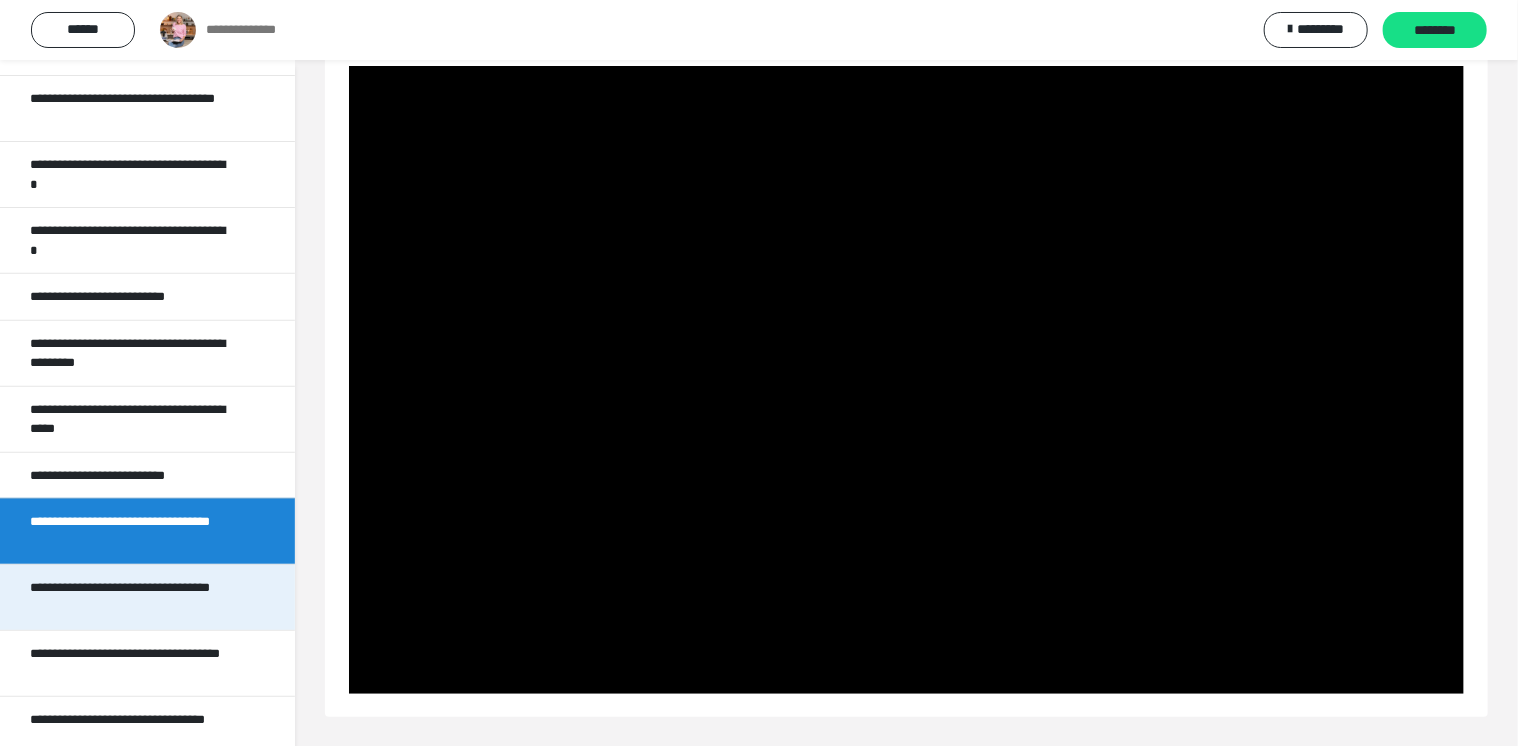 click on "**********" at bounding box center (132, 597) 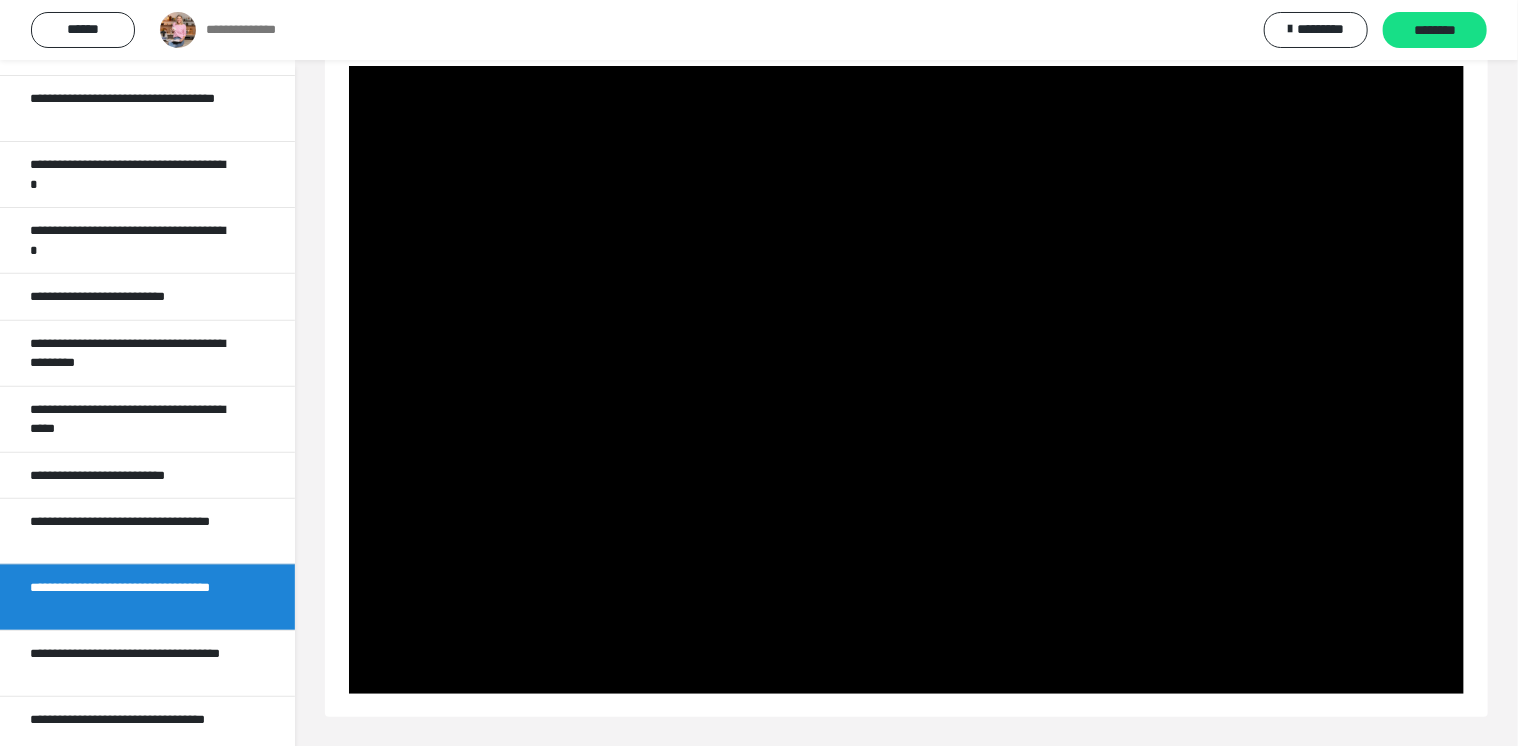 scroll, scrollTop: 60, scrollLeft: 0, axis: vertical 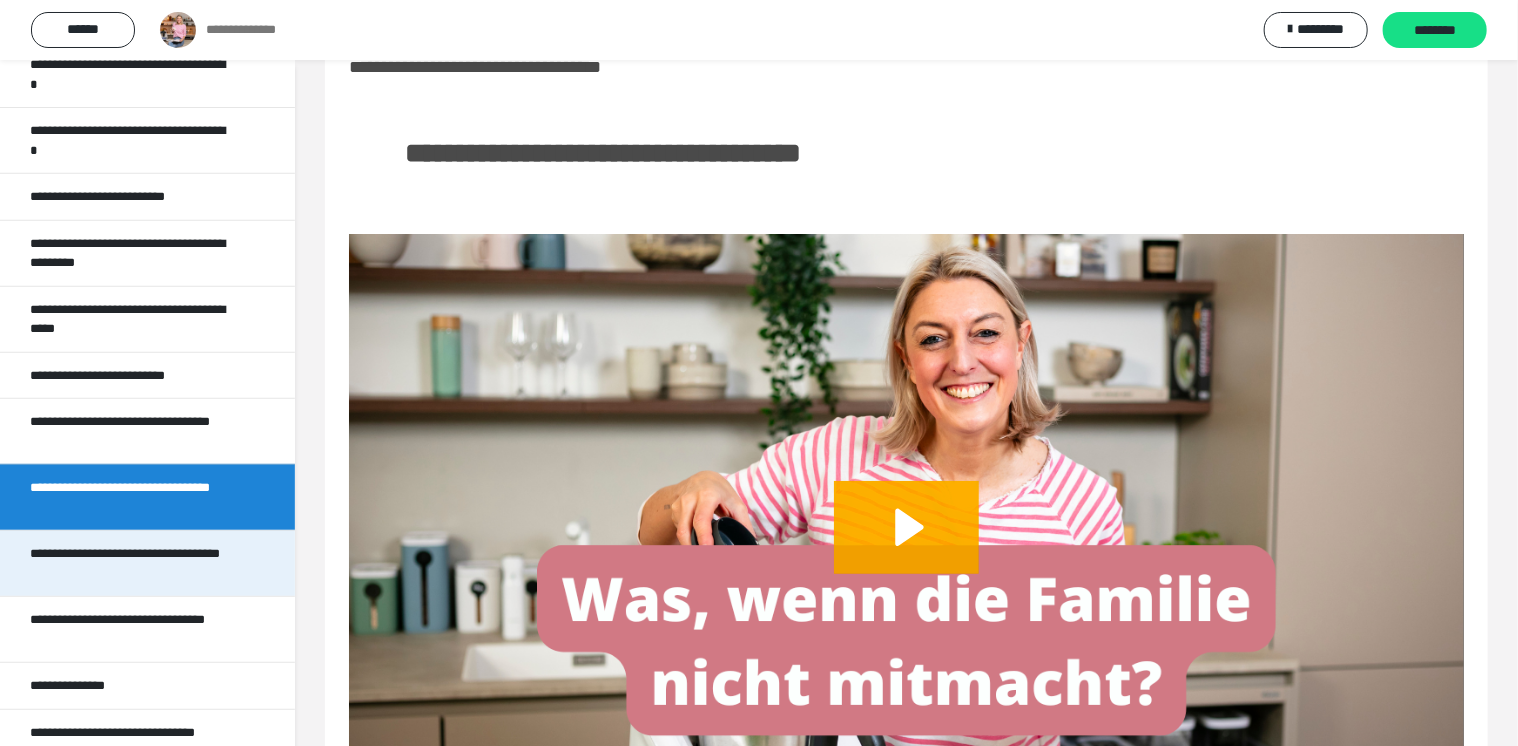 click on "**********" at bounding box center [132, 563] 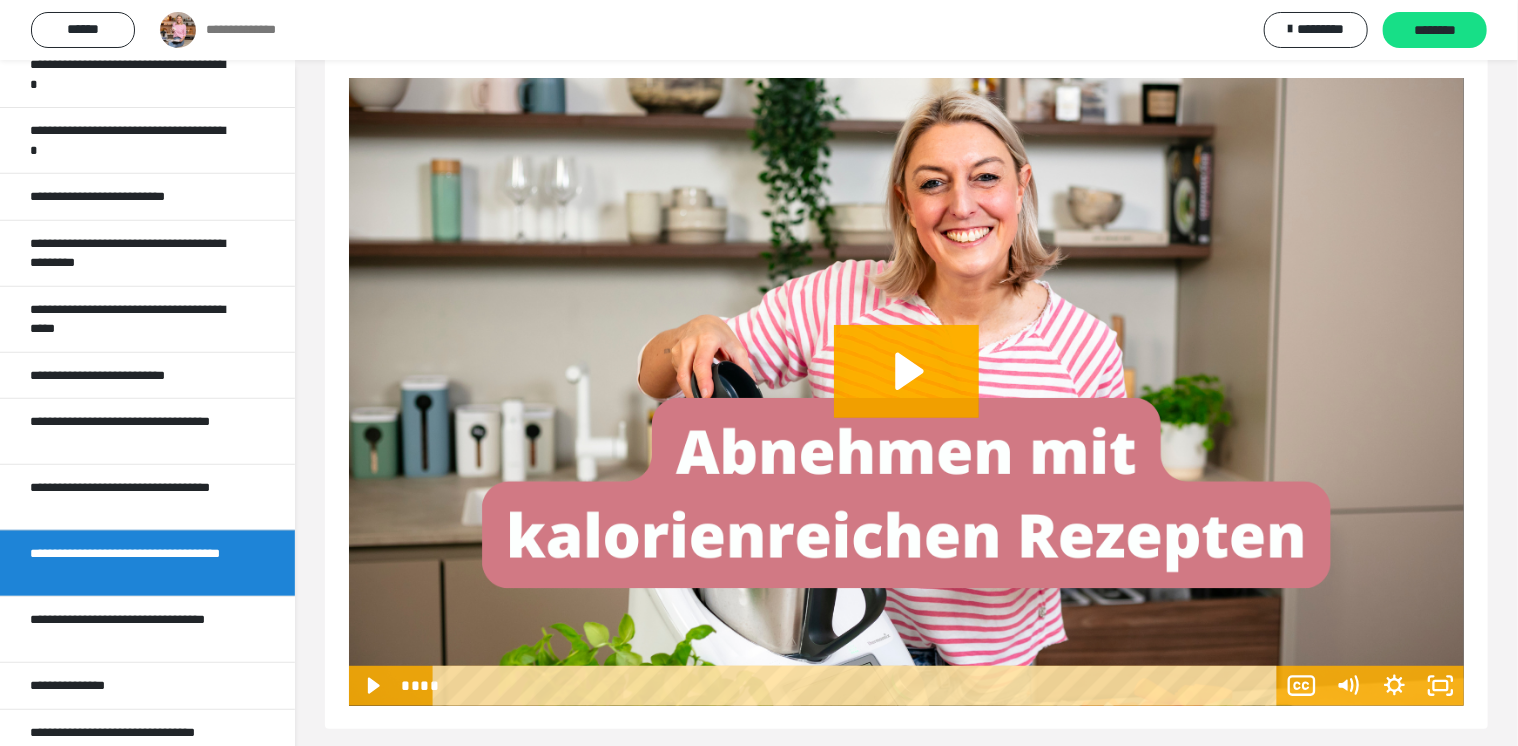 scroll, scrollTop: 228, scrollLeft: 0, axis: vertical 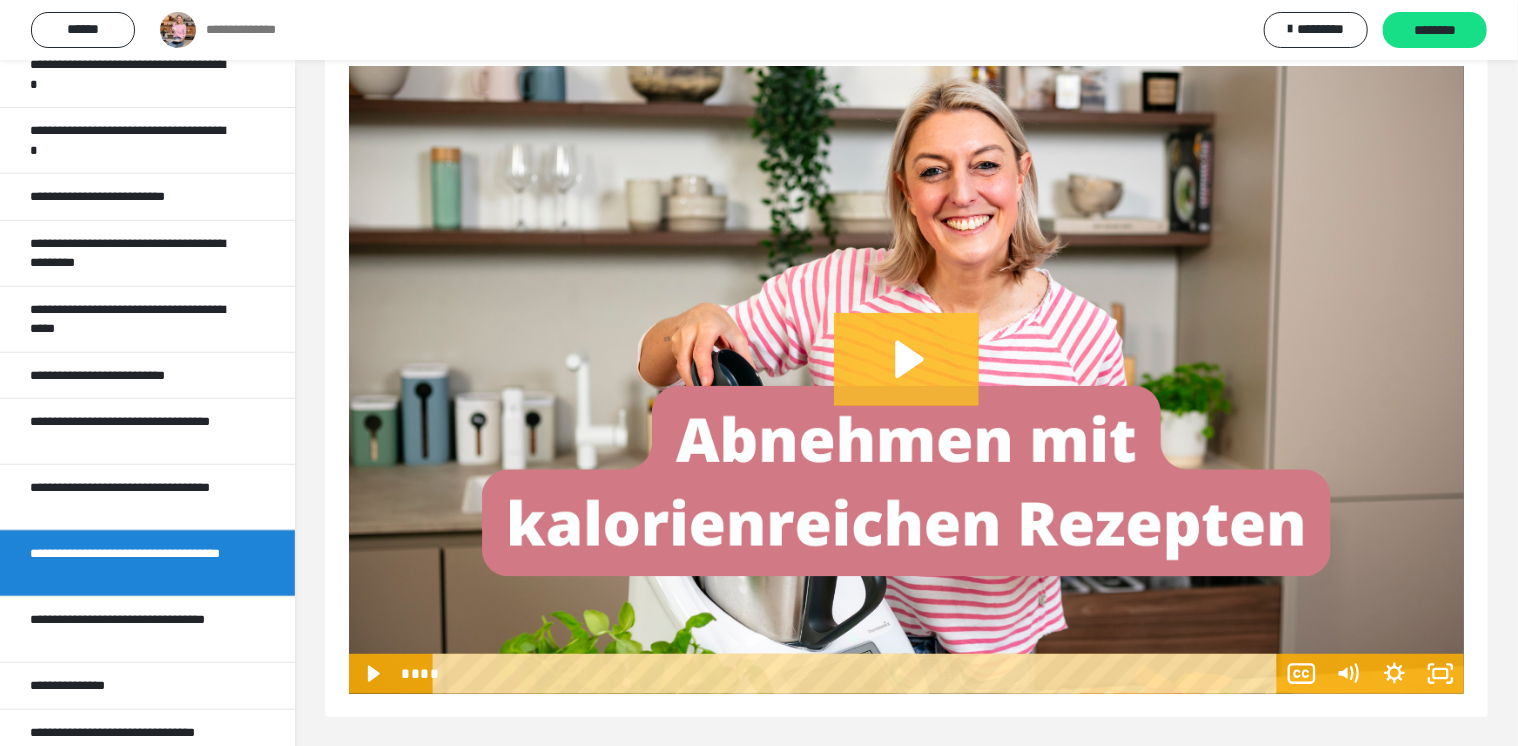 click 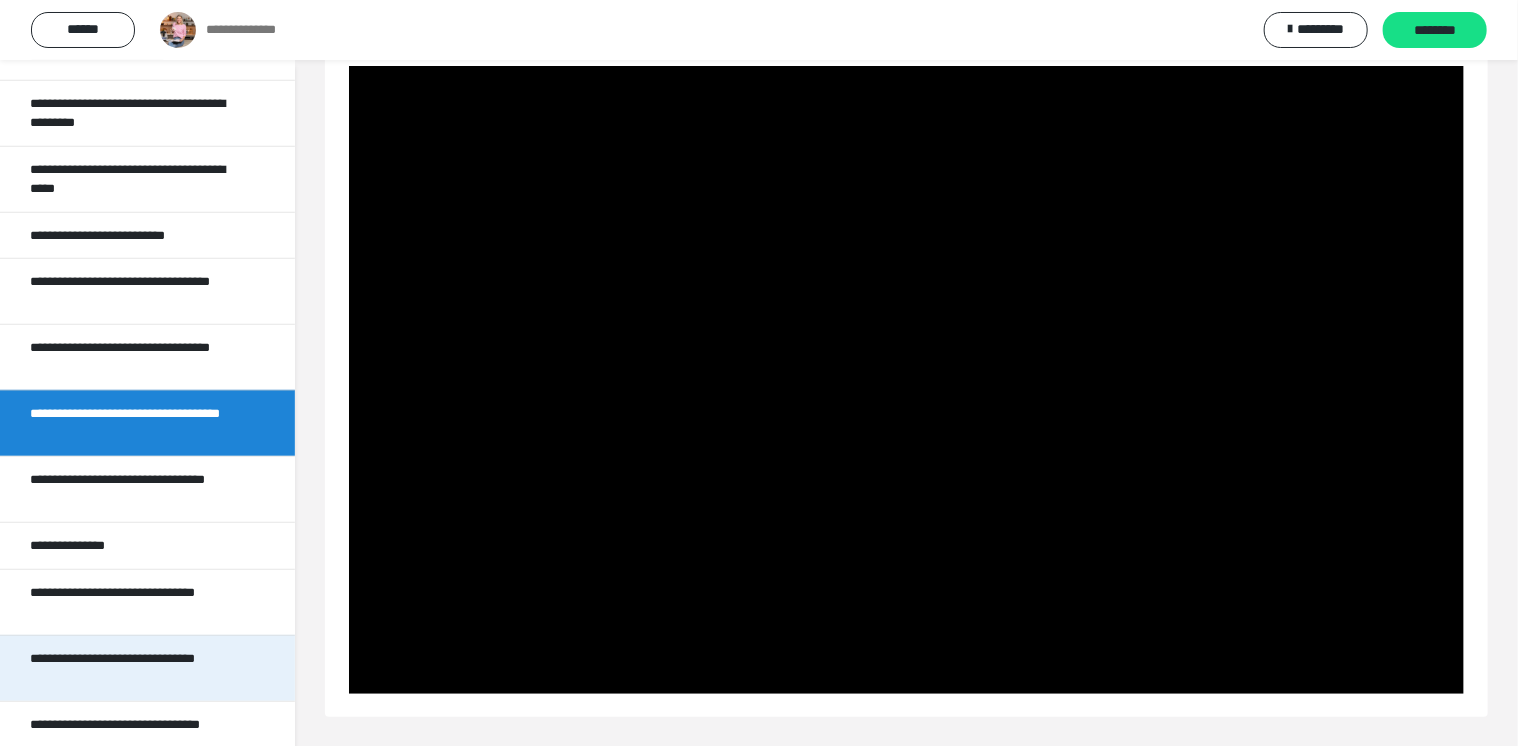 scroll, scrollTop: 561, scrollLeft: 0, axis: vertical 